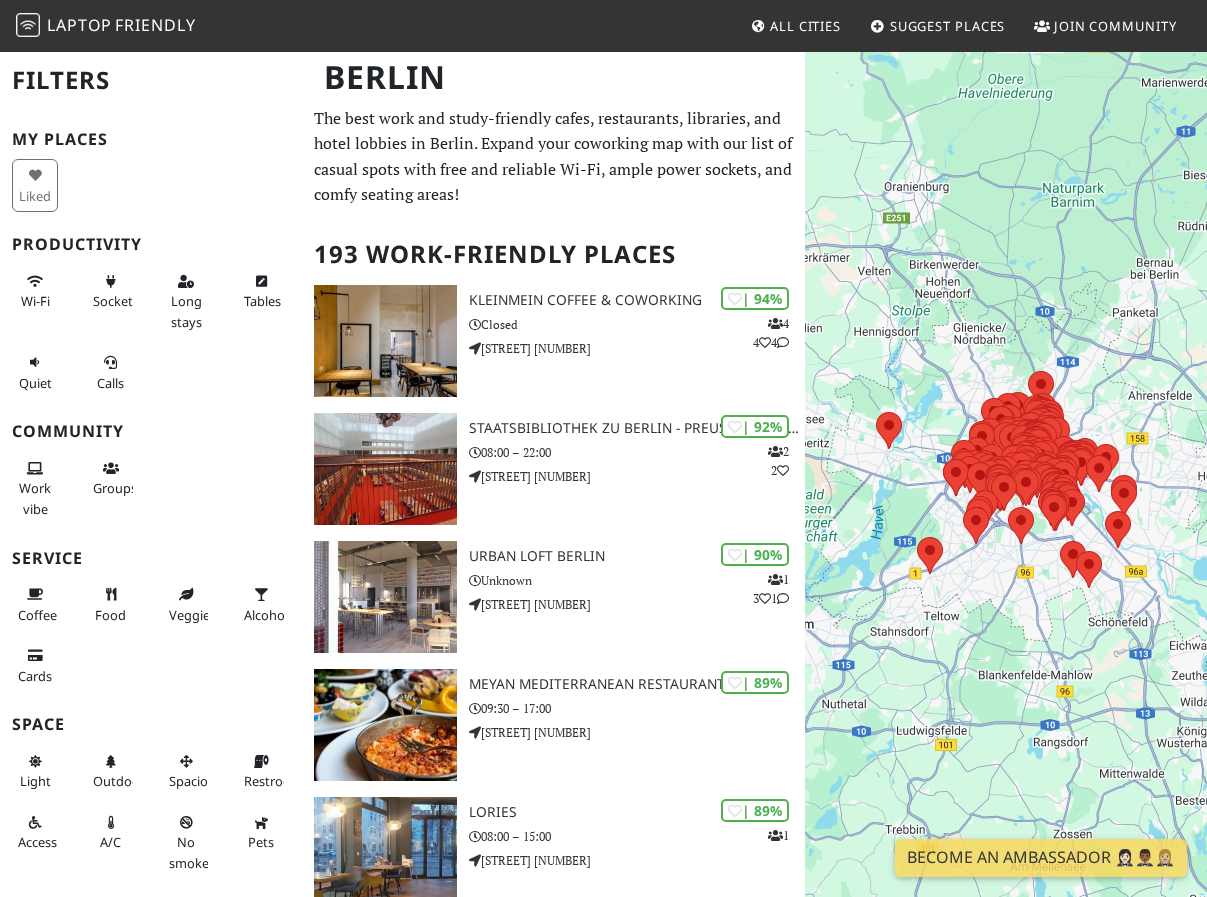 scroll, scrollTop: 0, scrollLeft: 0, axis: both 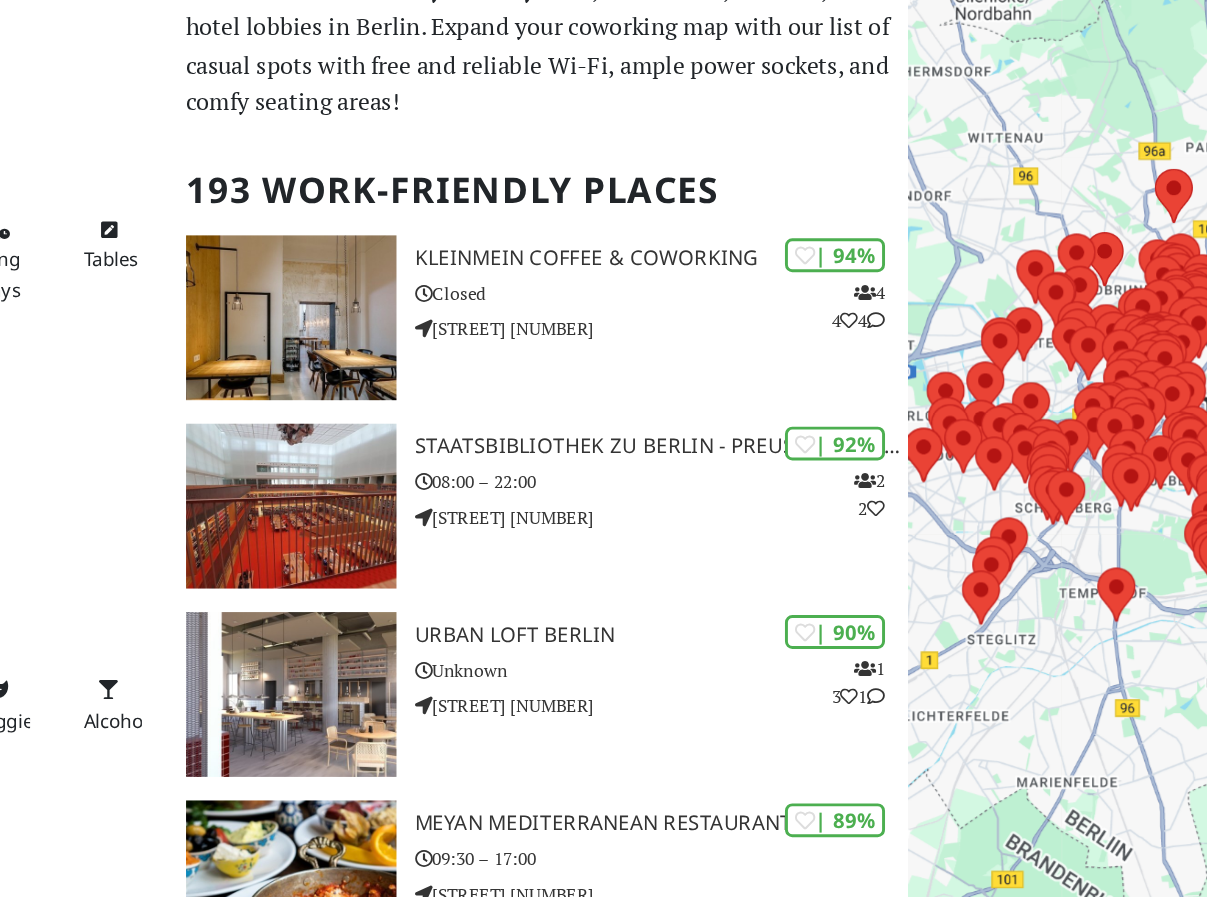 drag, startPoint x: 972, startPoint y: 586, endPoint x: 849, endPoint y: 568, distance: 124.3101 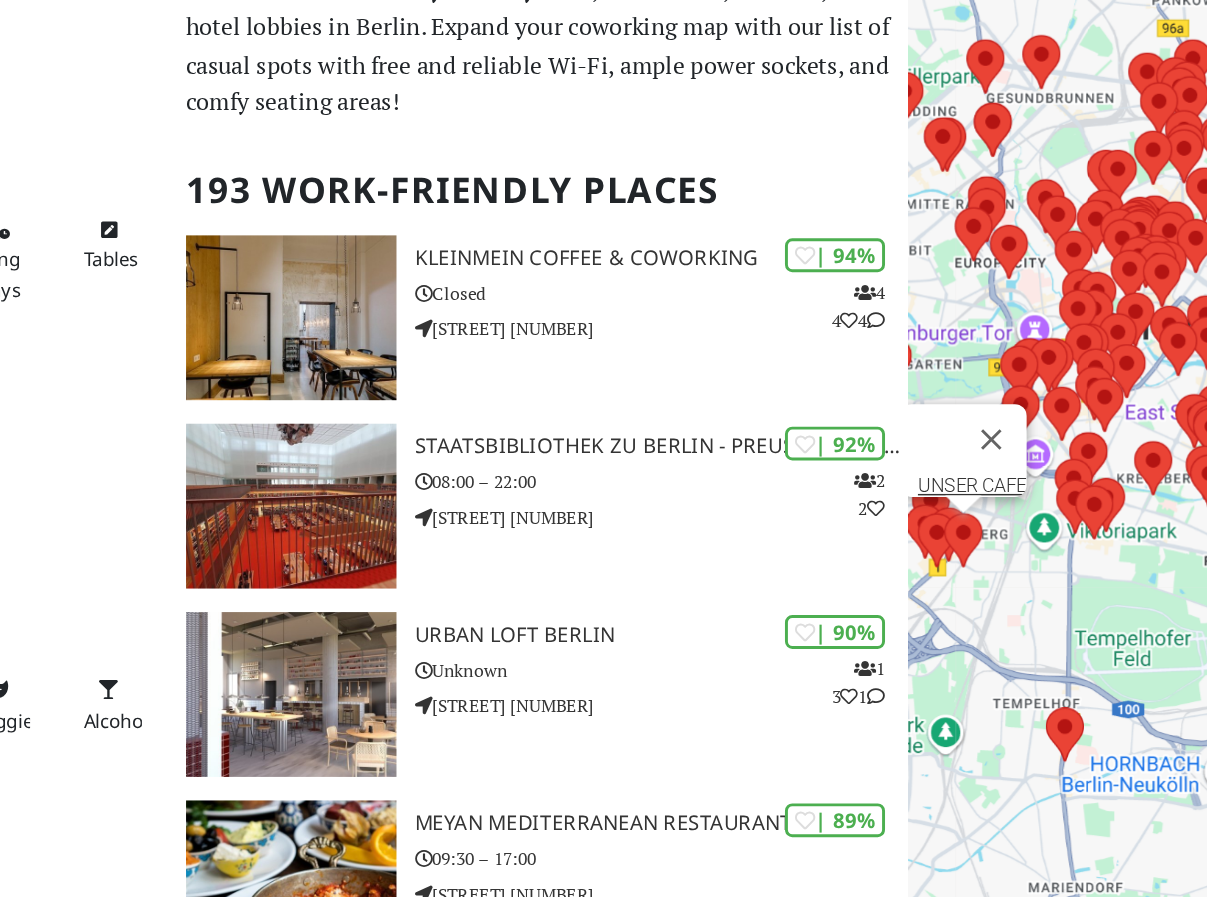 drag, startPoint x: 960, startPoint y: 493, endPoint x: 858, endPoint y: 508, distance: 103.09704 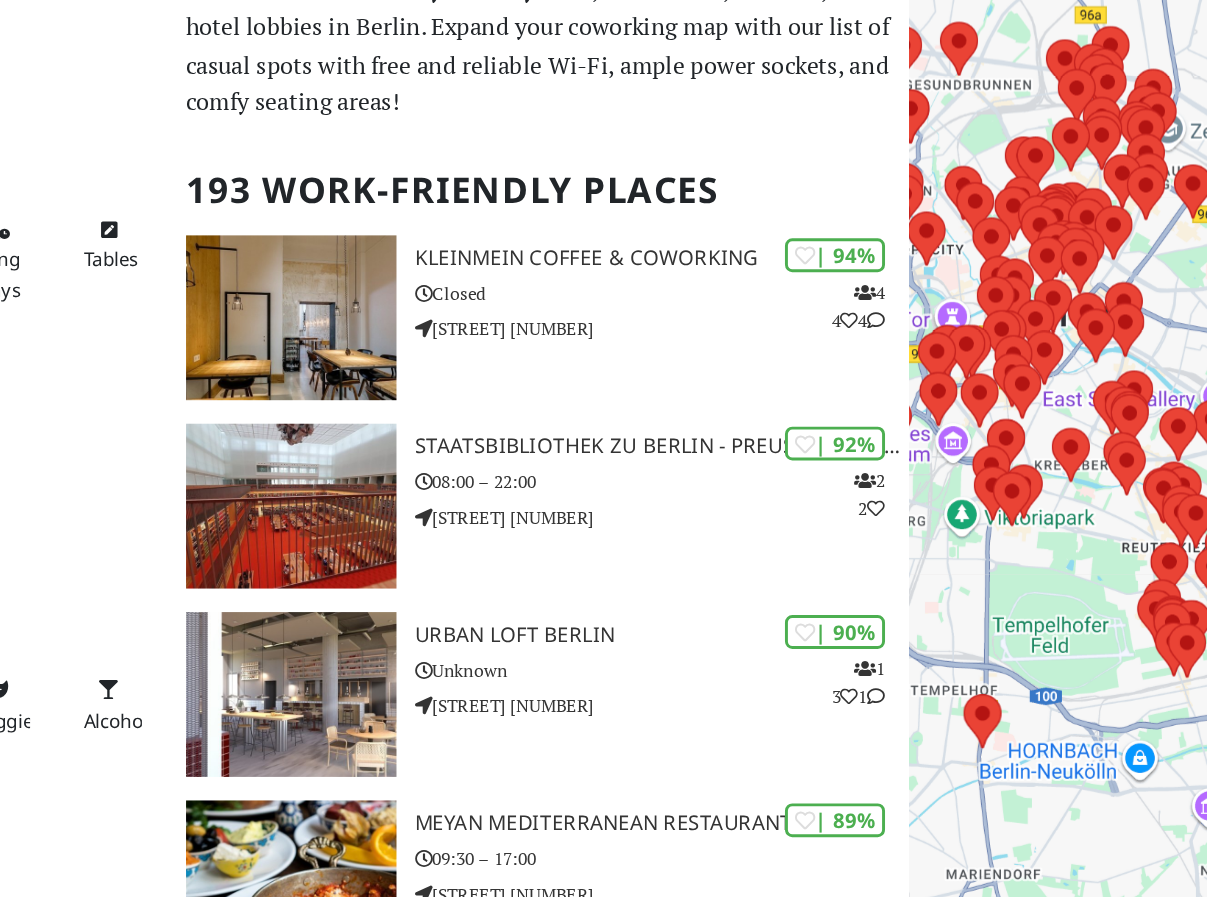 drag, startPoint x: 960, startPoint y: 497, endPoint x: 823, endPoint y: 490, distance: 137.17871 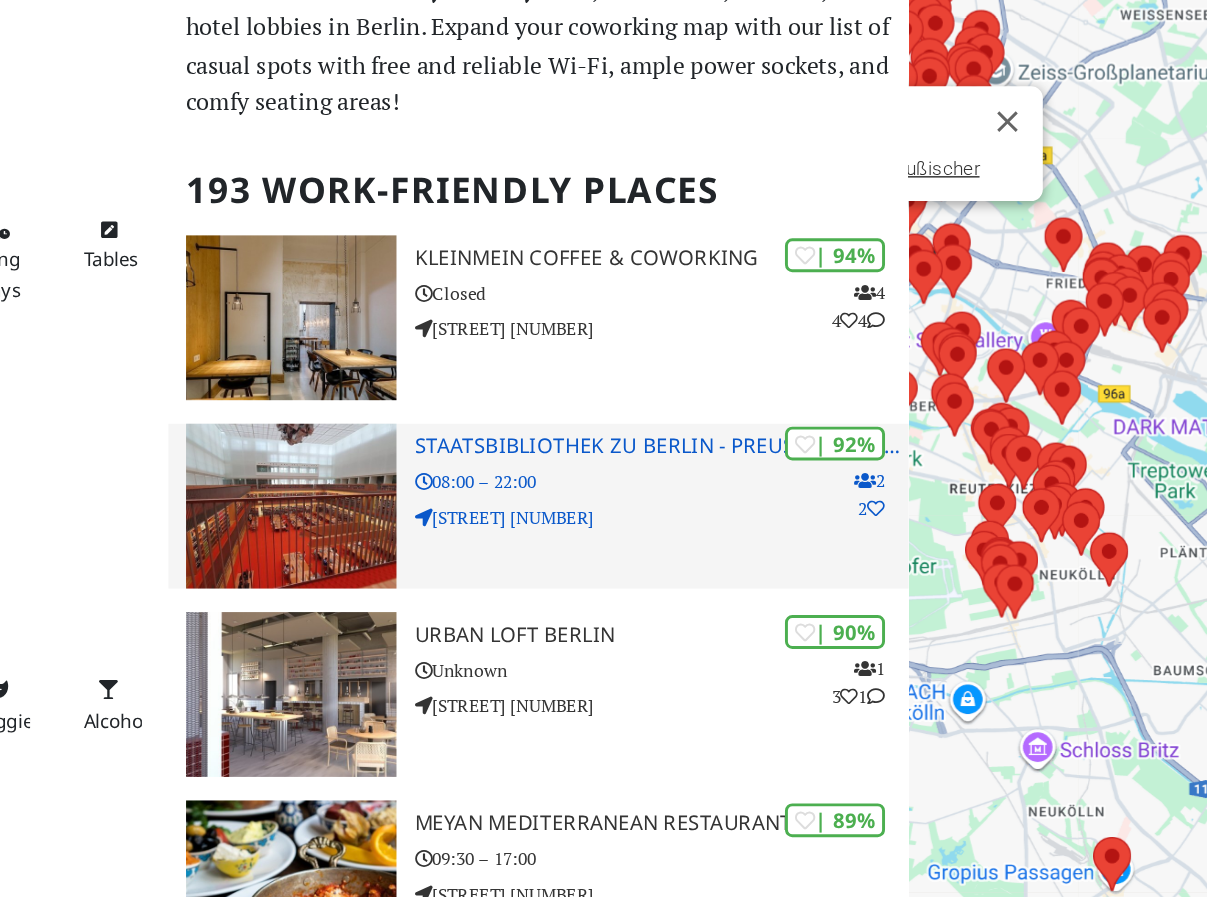 drag, startPoint x: 898, startPoint y: 486, endPoint x: 772, endPoint y: 445, distance: 132.50282 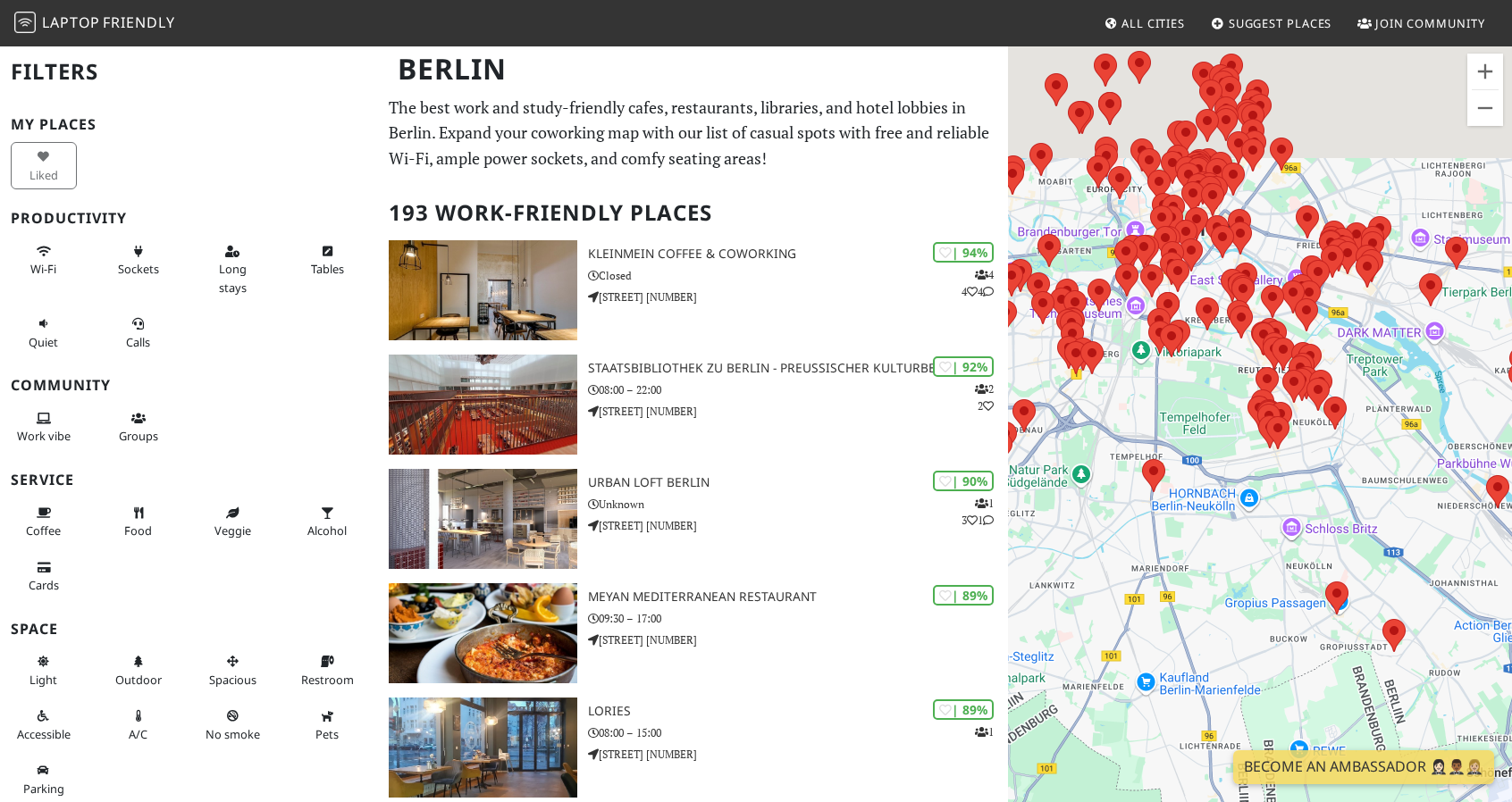 drag, startPoint x: 1340, startPoint y: 388, endPoint x: 1335, endPoint y: 665, distance: 277.04512 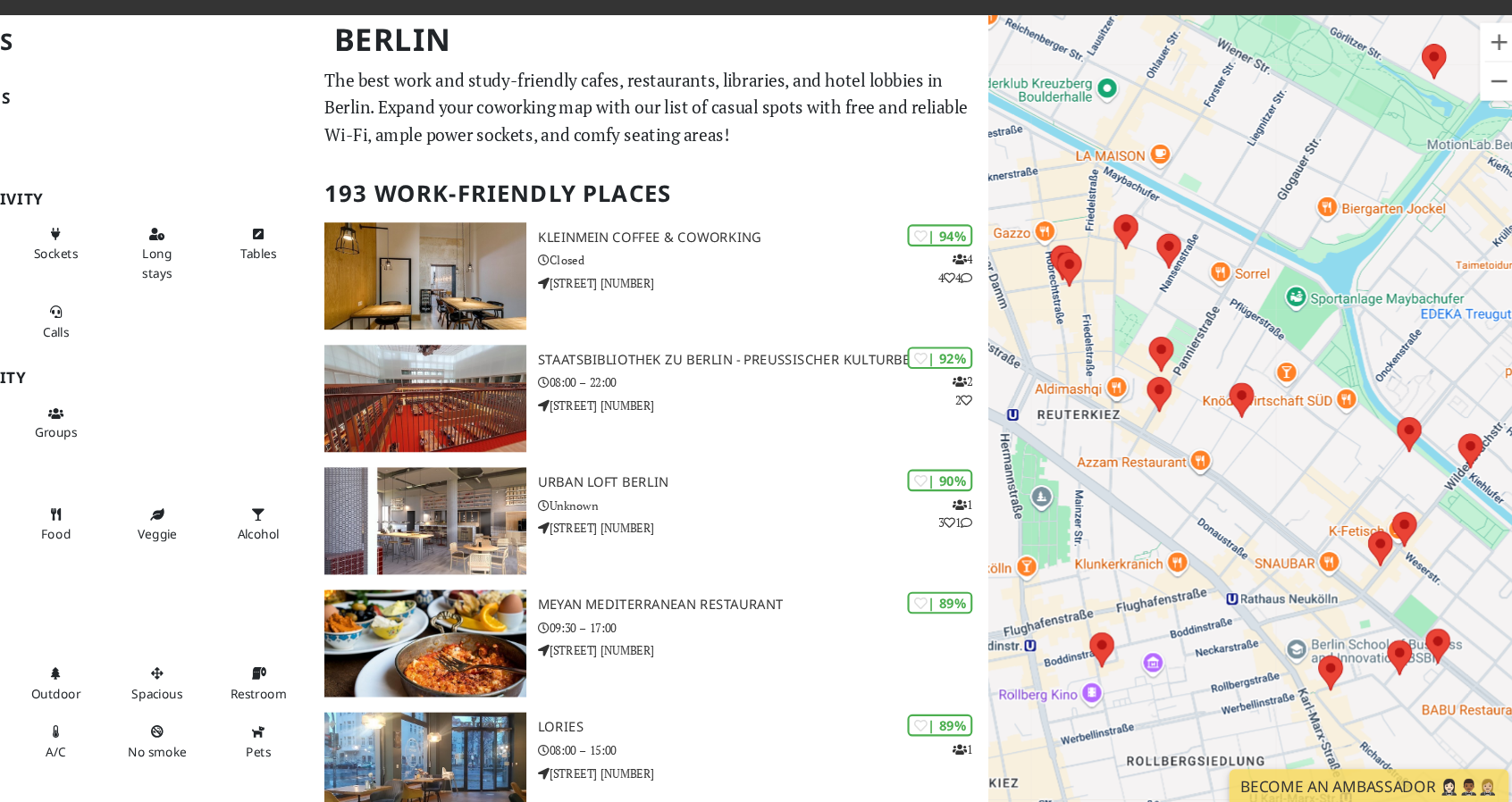 drag, startPoint x: 1164, startPoint y: 372, endPoint x: 1187, endPoint y: 409, distance: 43.56604 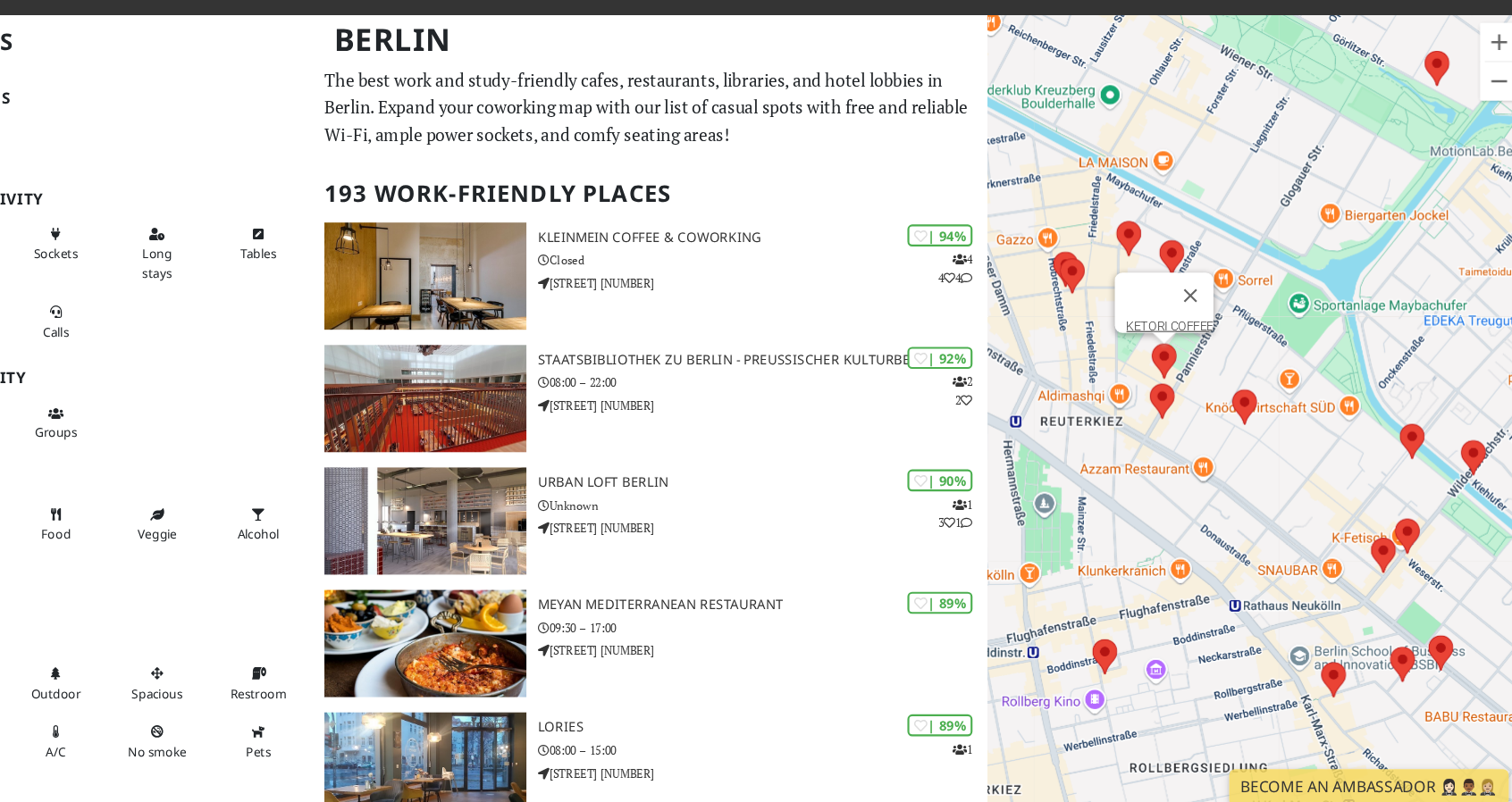 click at bounding box center [1172, 369] 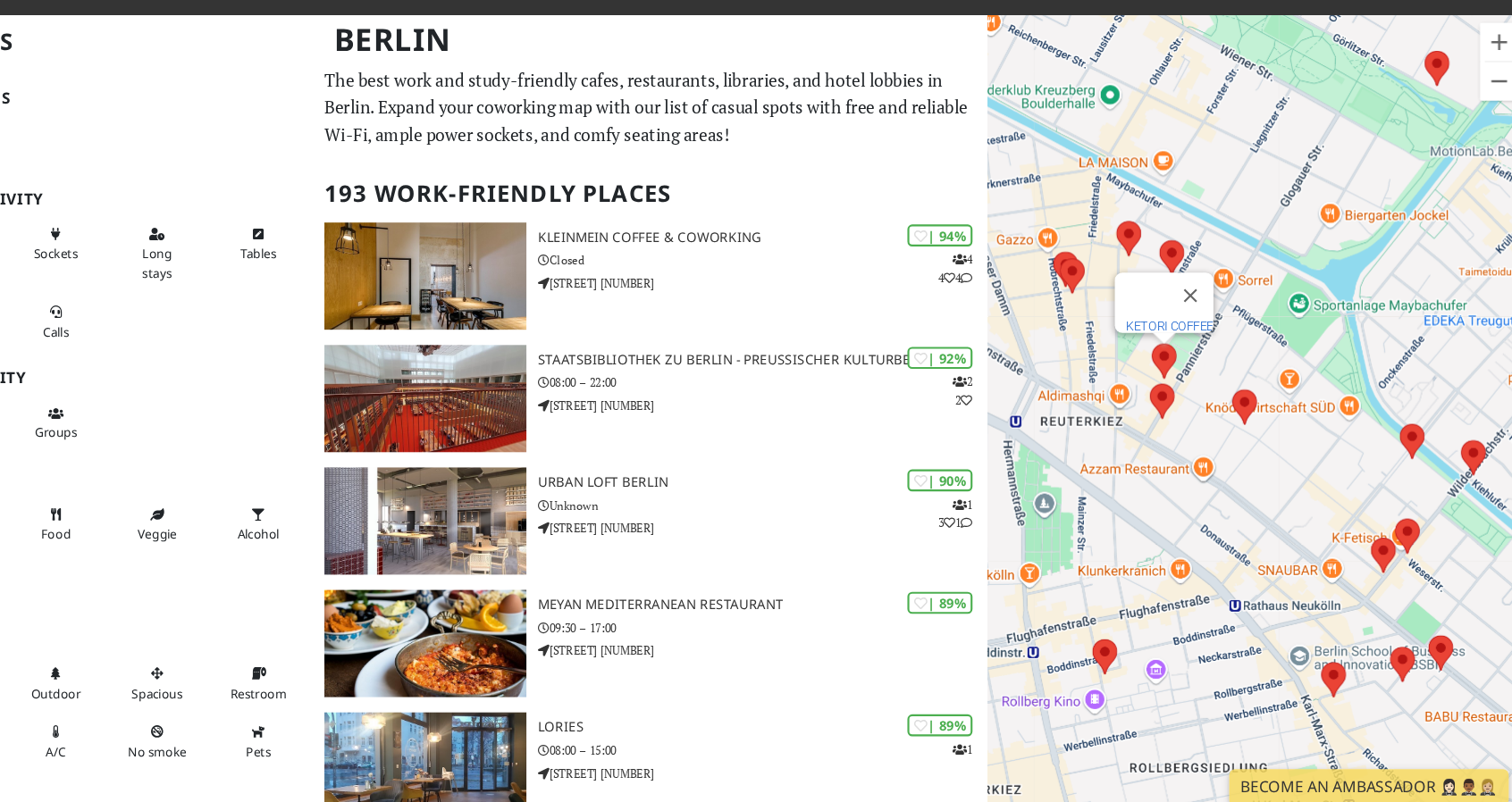click on "KETORI COFFEE" at bounding box center [1178, 336] 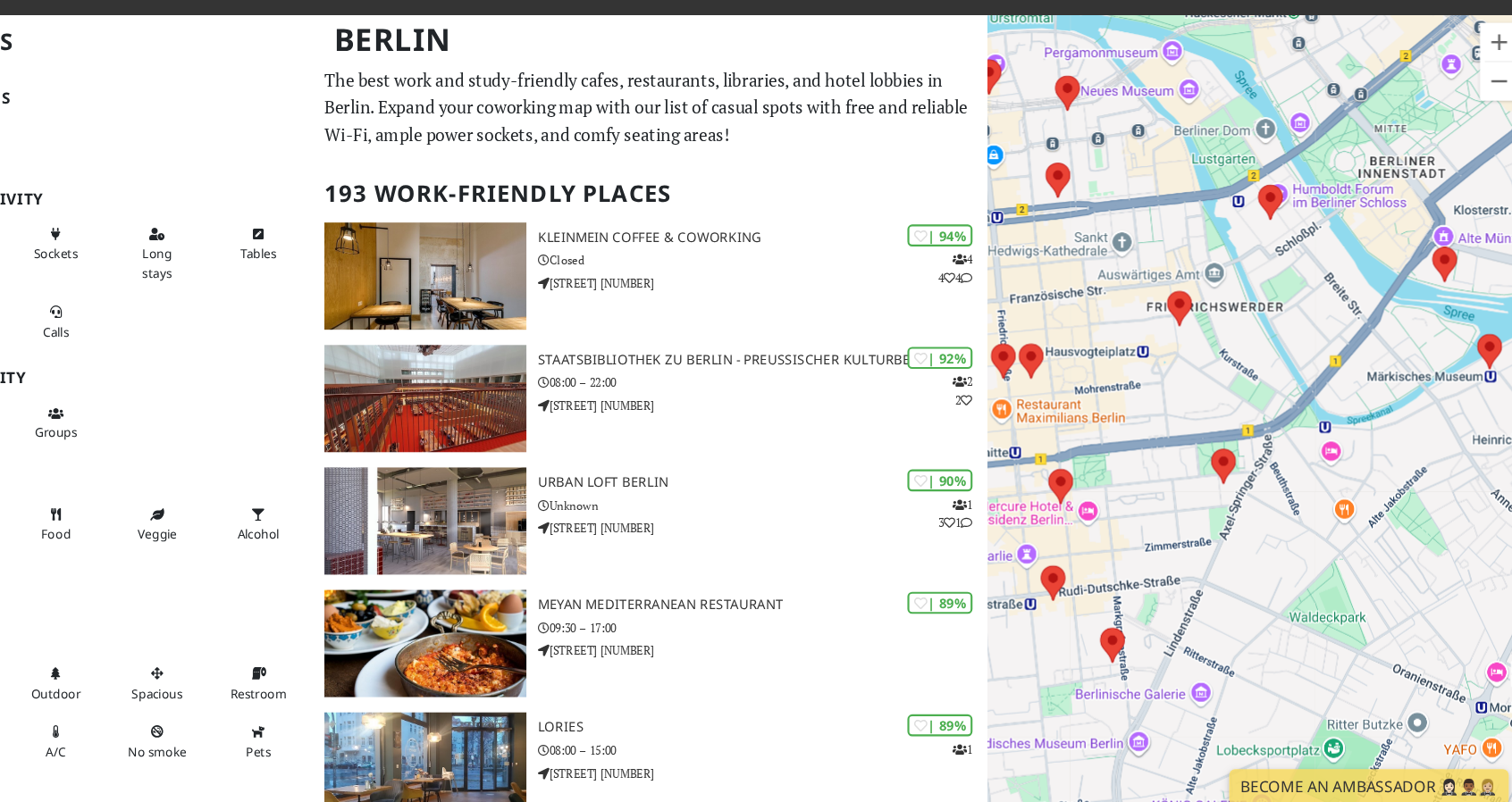 drag, startPoint x: 1281, startPoint y: 424, endPoint x: 1096, endPoint y: 435, distance: 185.32674 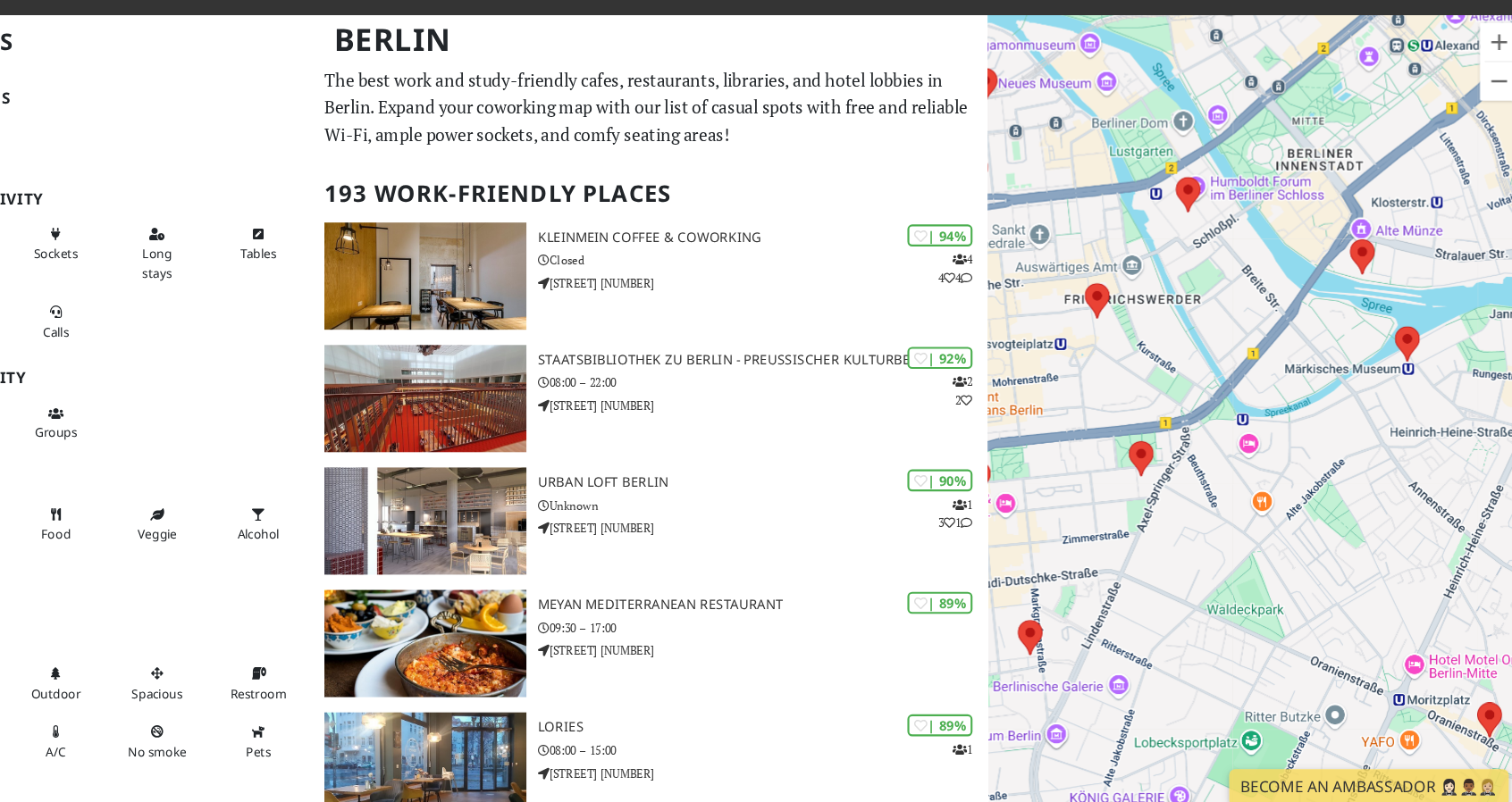 drag, startPoint x: 1345, startPoint y: 570, endPoint x: 1117, endPoint y: 293, distance: 358.76594 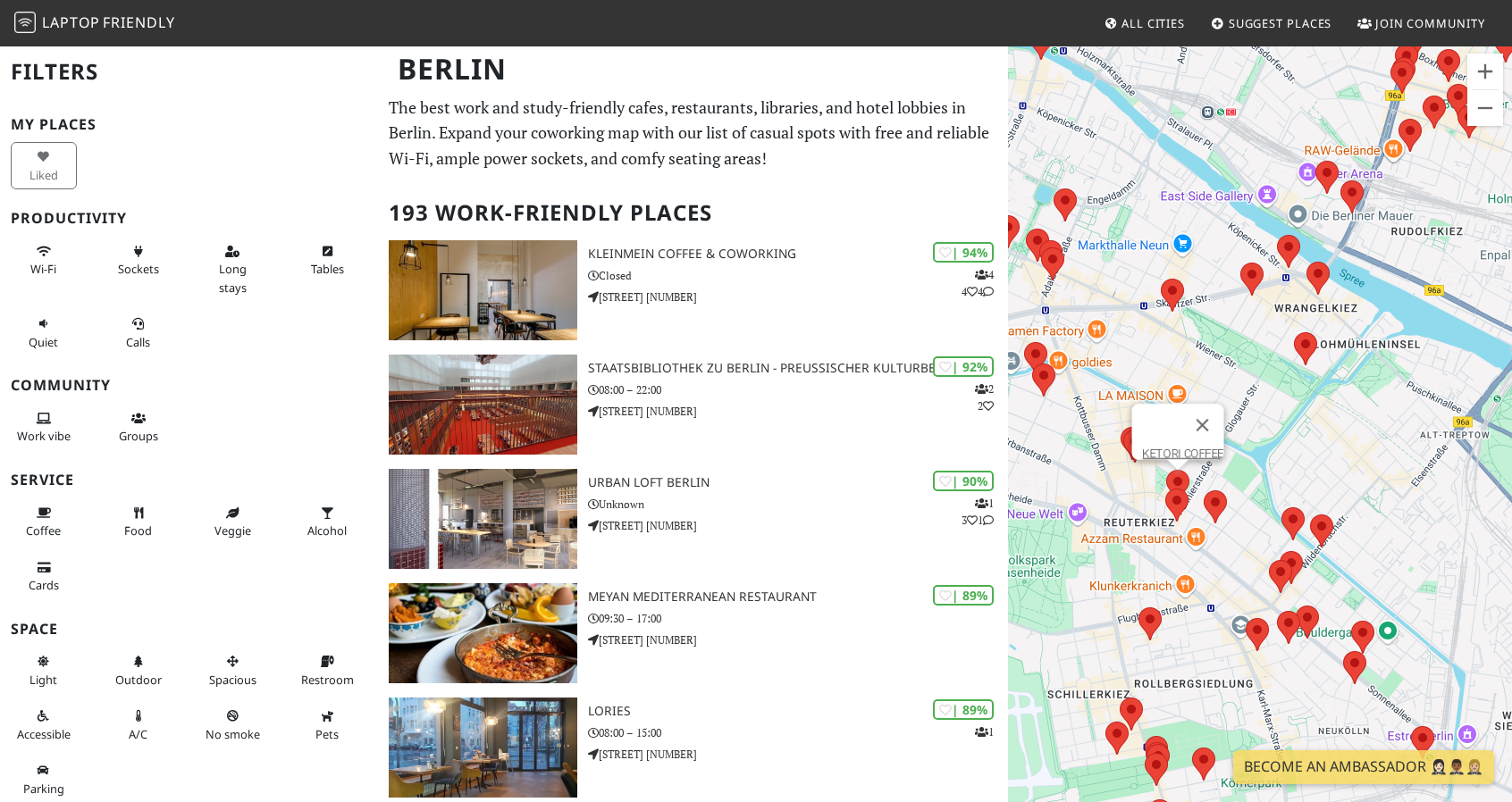 drag, startPoint x: 1410, startPoint y: 322, endPoint x: 1324, endPoint y: 378, distance: 102.62553 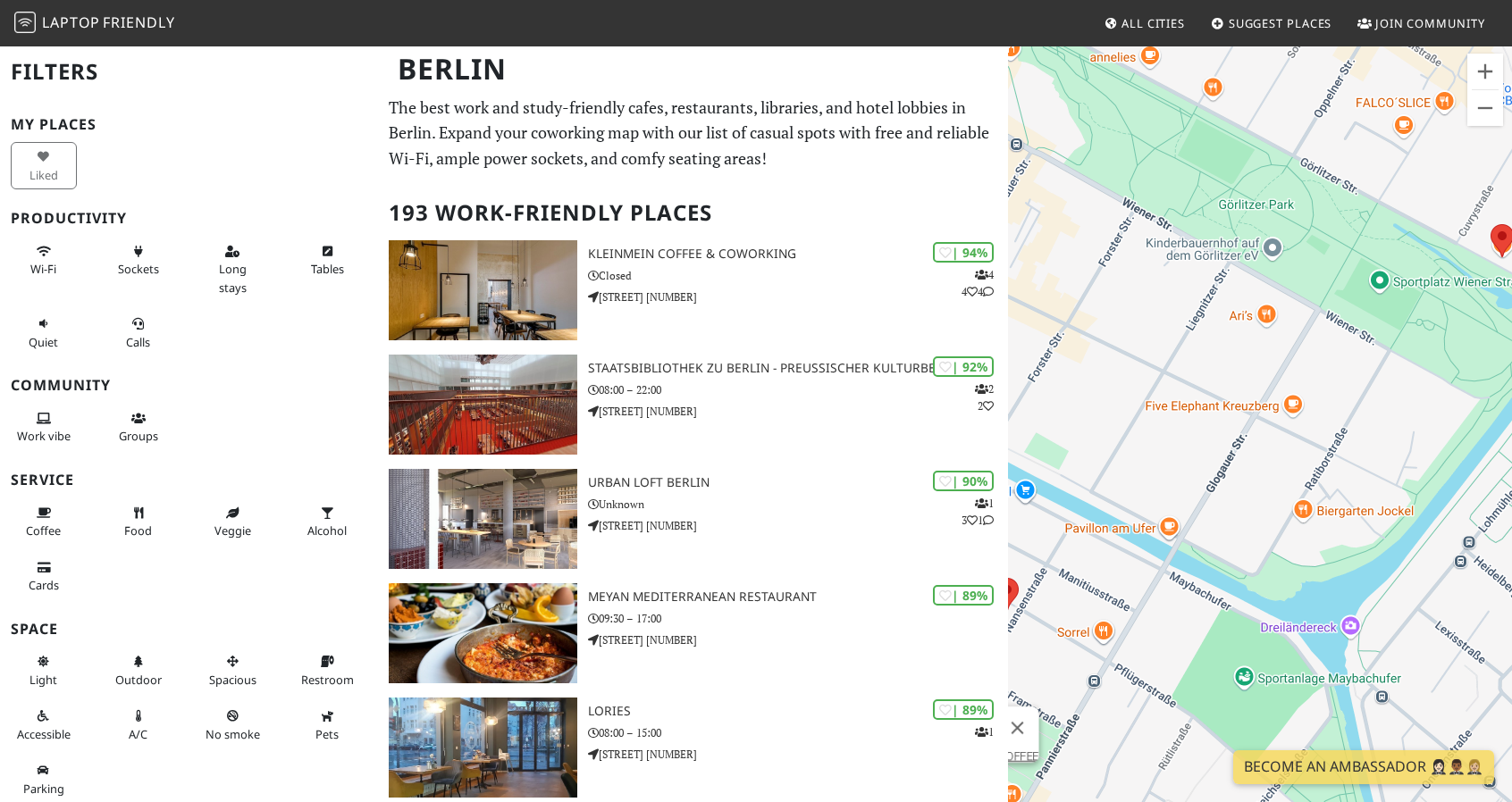 drag, startPoint x: 1228, startPoint y: 429, endPoint x: 1369, endPoint y: 428, distance: 141.00355 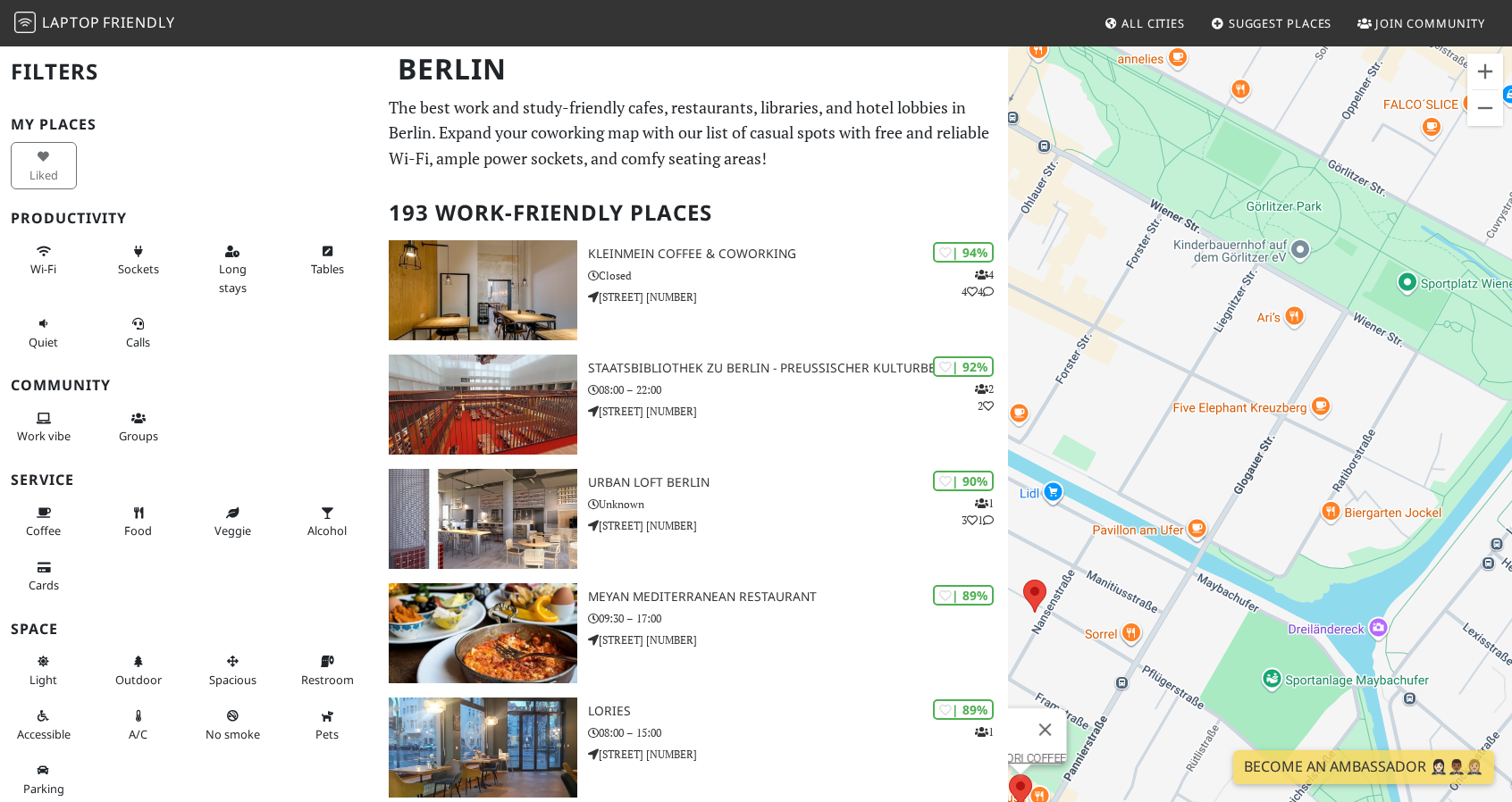 click on "Navigeerimiseks vajutage nooleklahve. KETORI COFFEE" at bounding box center [1260, 446] 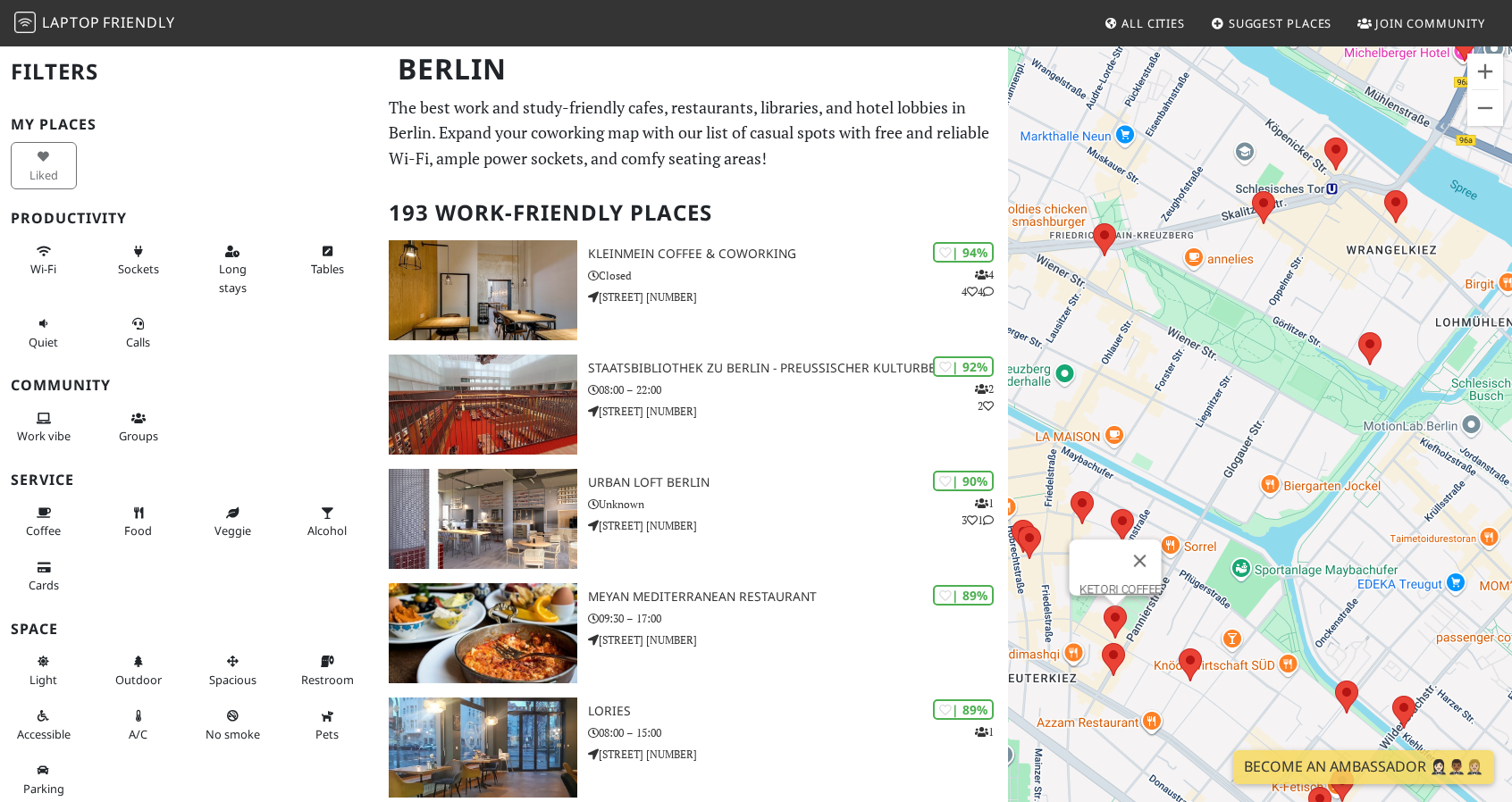 drag, startPoint x: 1203, startPoint y: 578, endPoint x: 1287, endPoint y: 563, distance: 85.328776 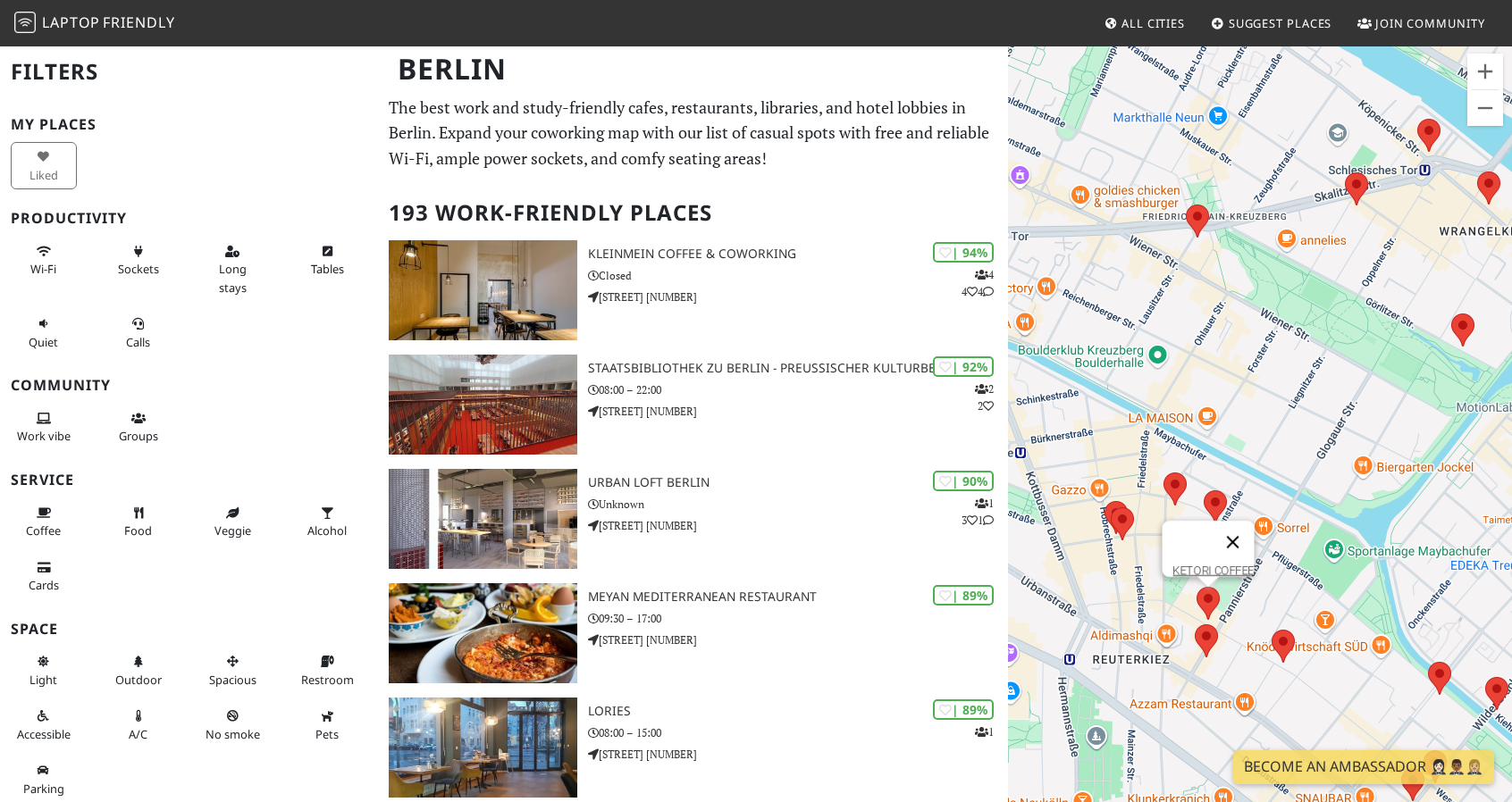 click at bounding box center [1233, 542] 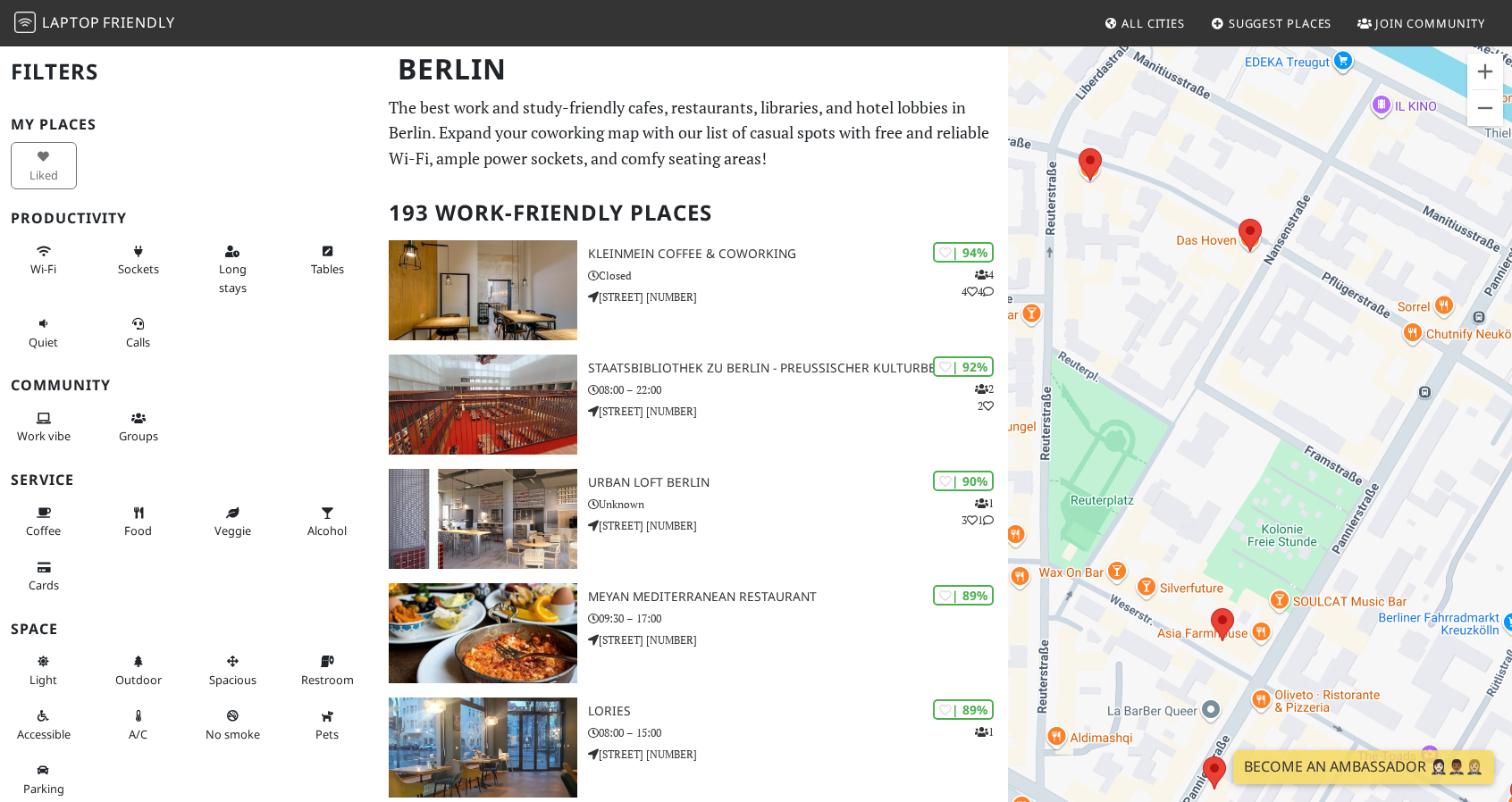 drag, startPoint x: 1178, startPoint y: 585, endPoint x: 1247, endPoint y: 414, distance: 184.39631 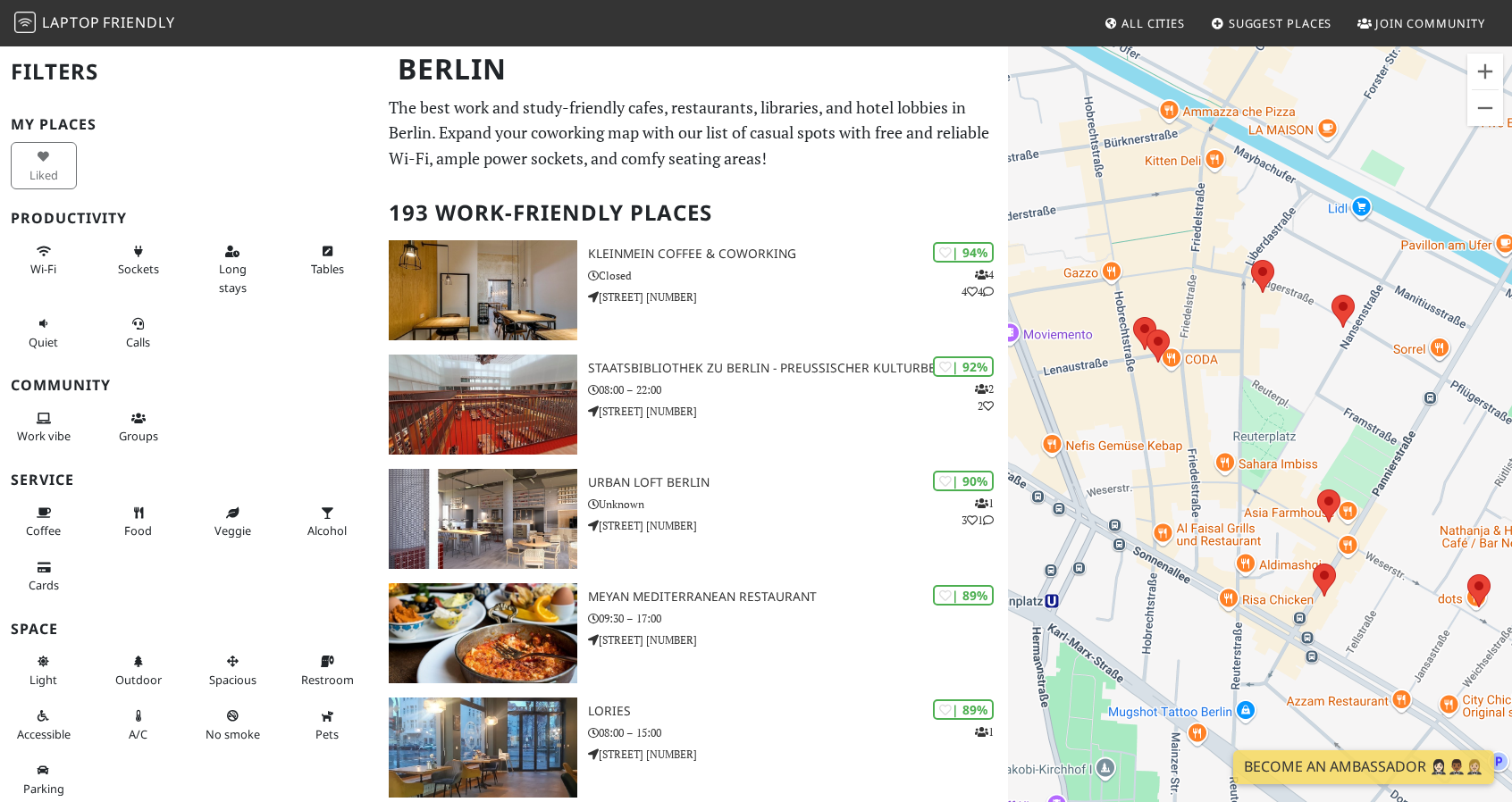 drag, startPoint x: 1262, startPoint y: 621, endPoint x: 1359, endPoint y: 614, distance: 97.25225 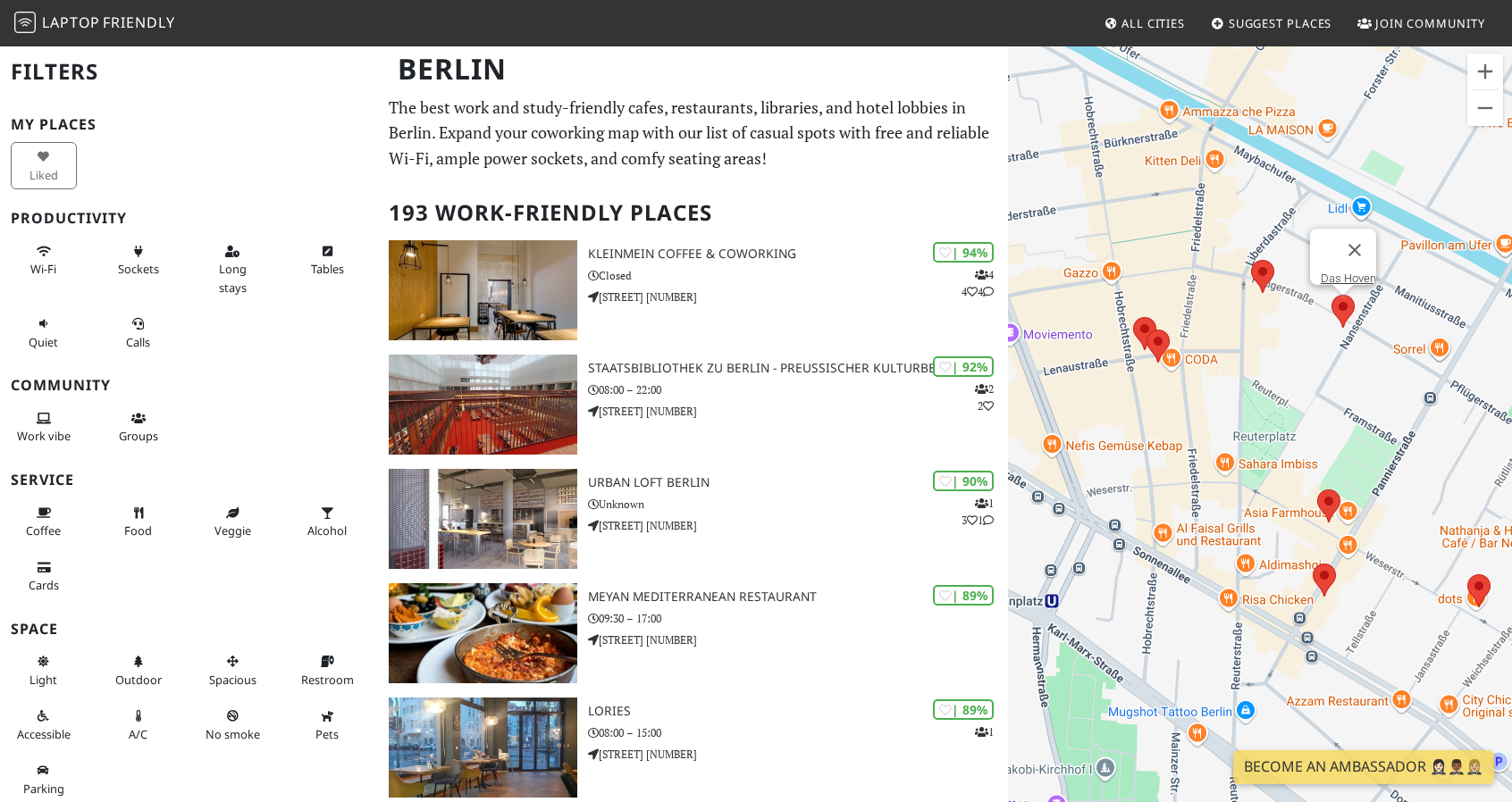 click at bounding box center [1343, 311] 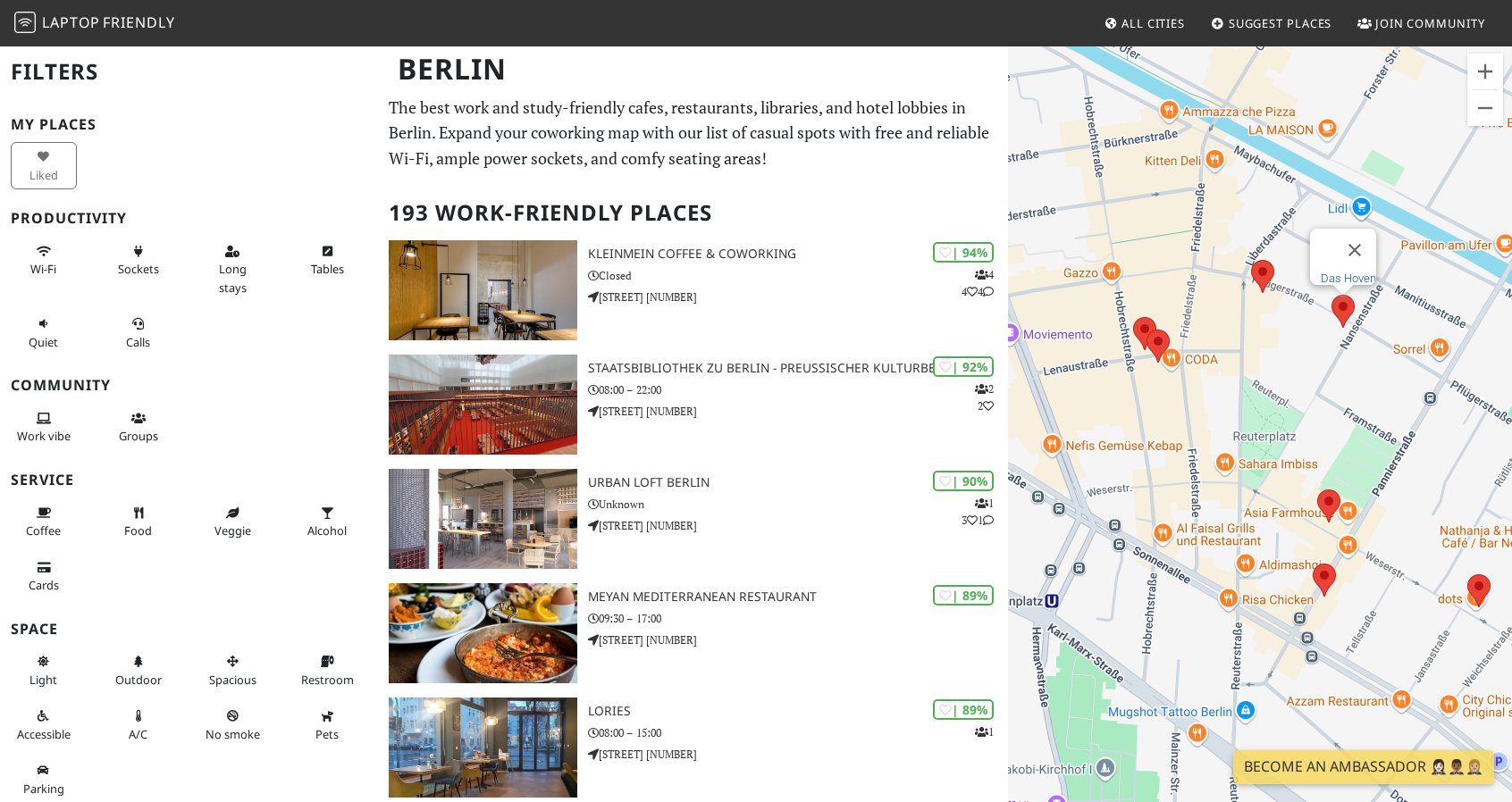 click on "Das Hoven" at bounding box center [1348, 278] 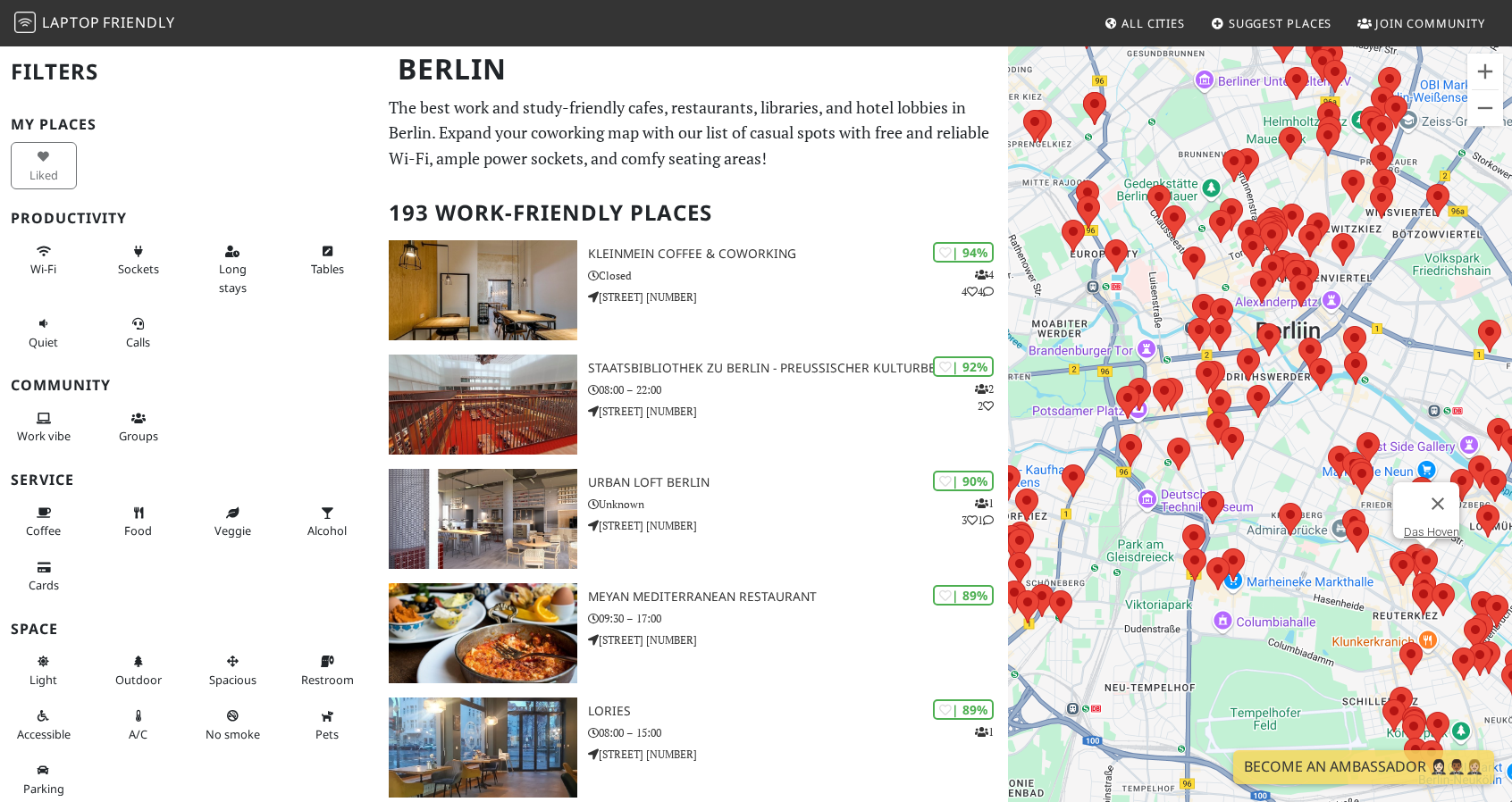drag, startPoint x: 1314, startPoint y: 652, endPoint x: 1131, endPoint y: 342, distance: 359.9847 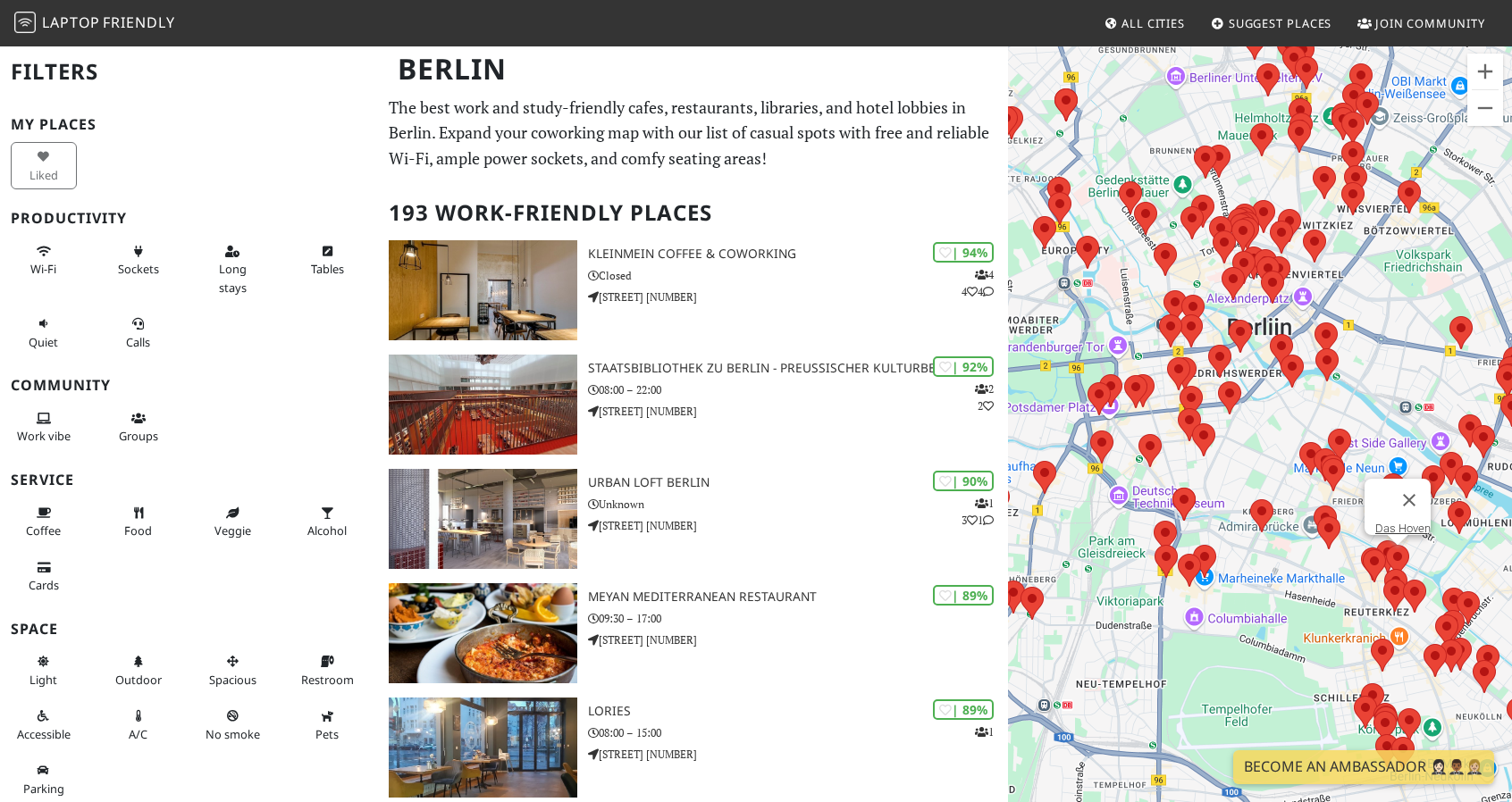 drag, startPoint x: 1341, startPoint y: 646, endPoint x: 1085, endPoint y: 542, distance: 276.31866 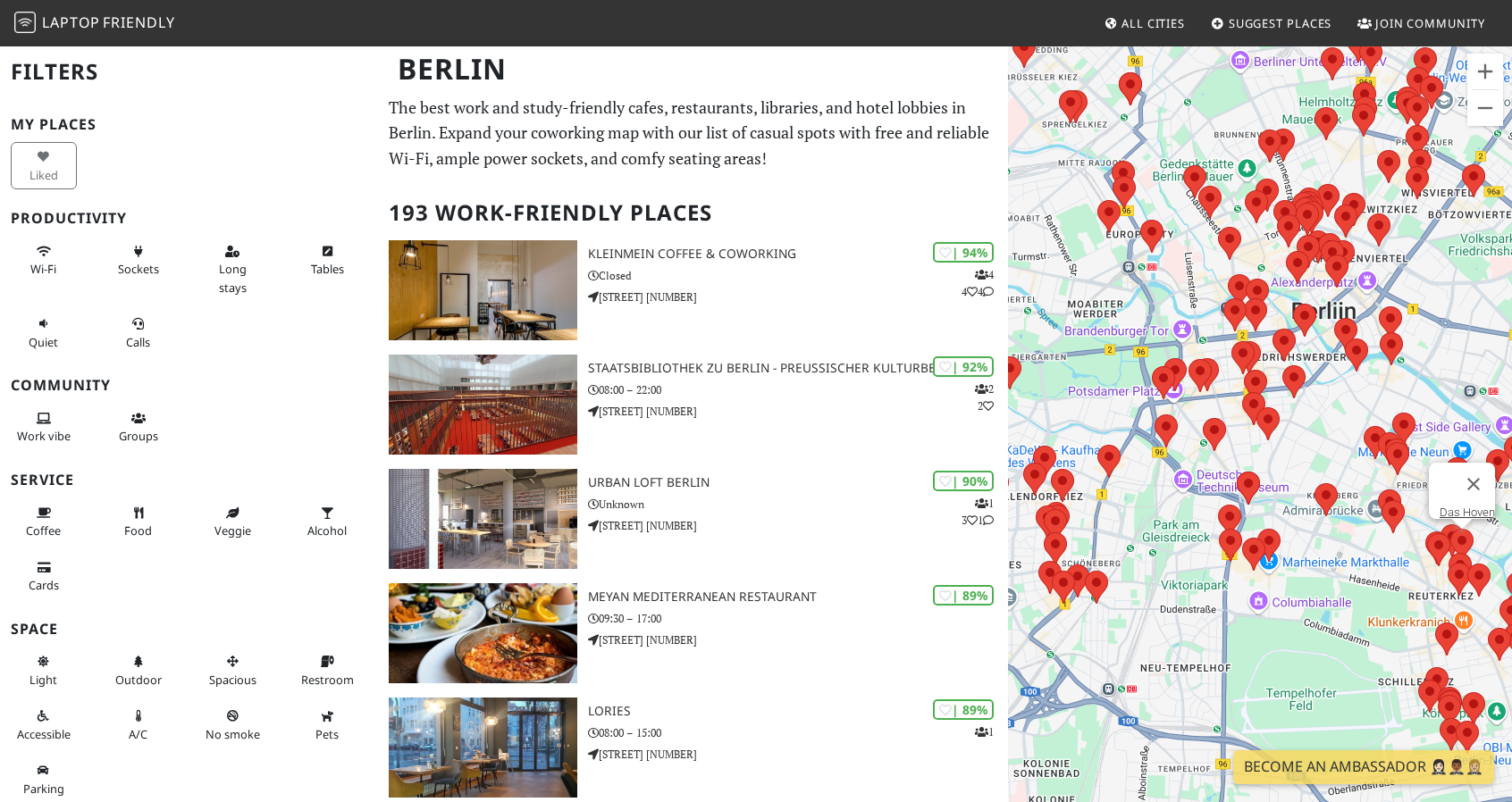 scroll, scrollTop: 36, scrollLeft: 0, axis: vertical 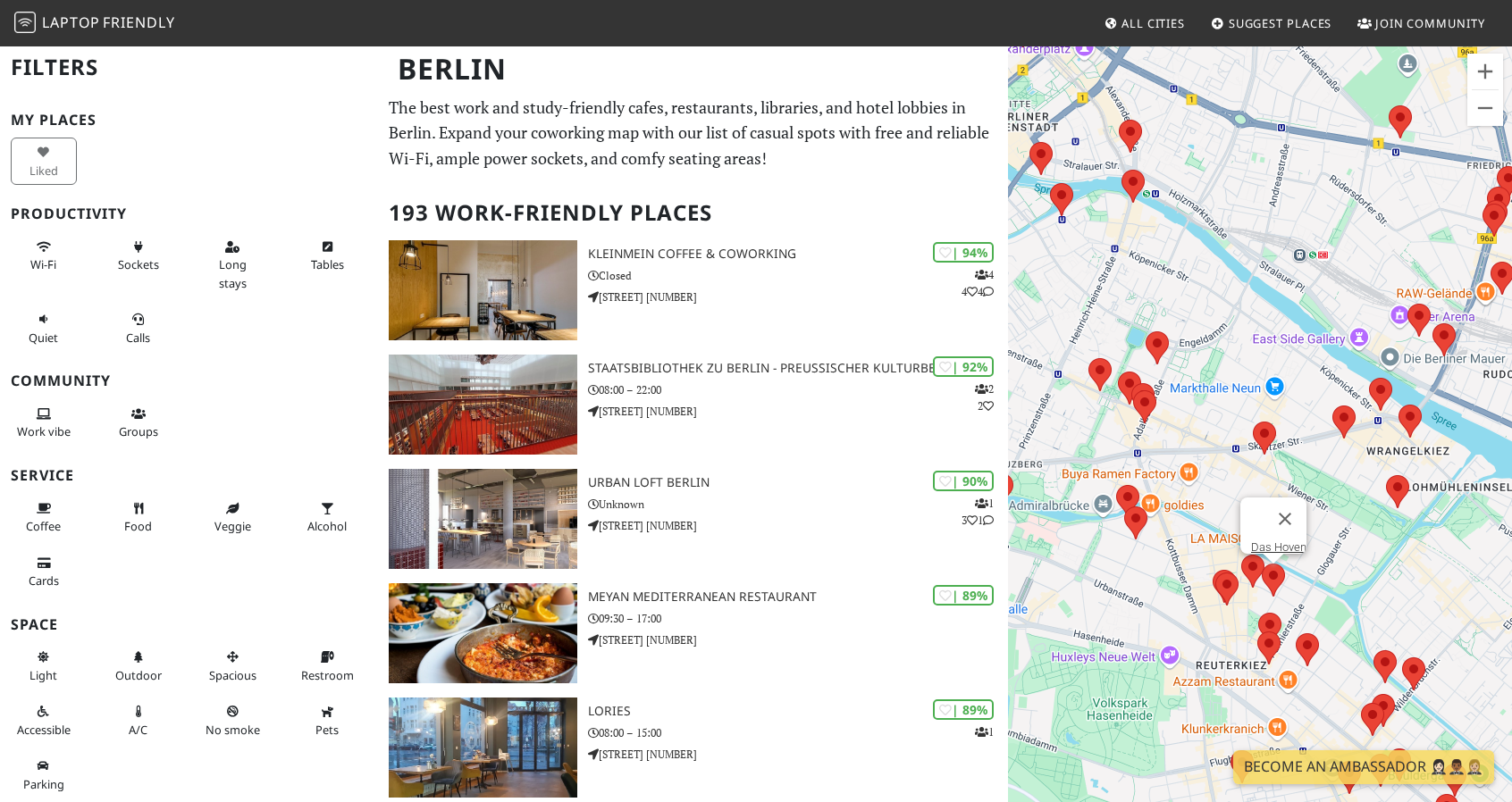 drag, startPoint x: 1190, startPoint y: 541, endPoint x: 1146, endPoint y: 357, distance: 189.18774 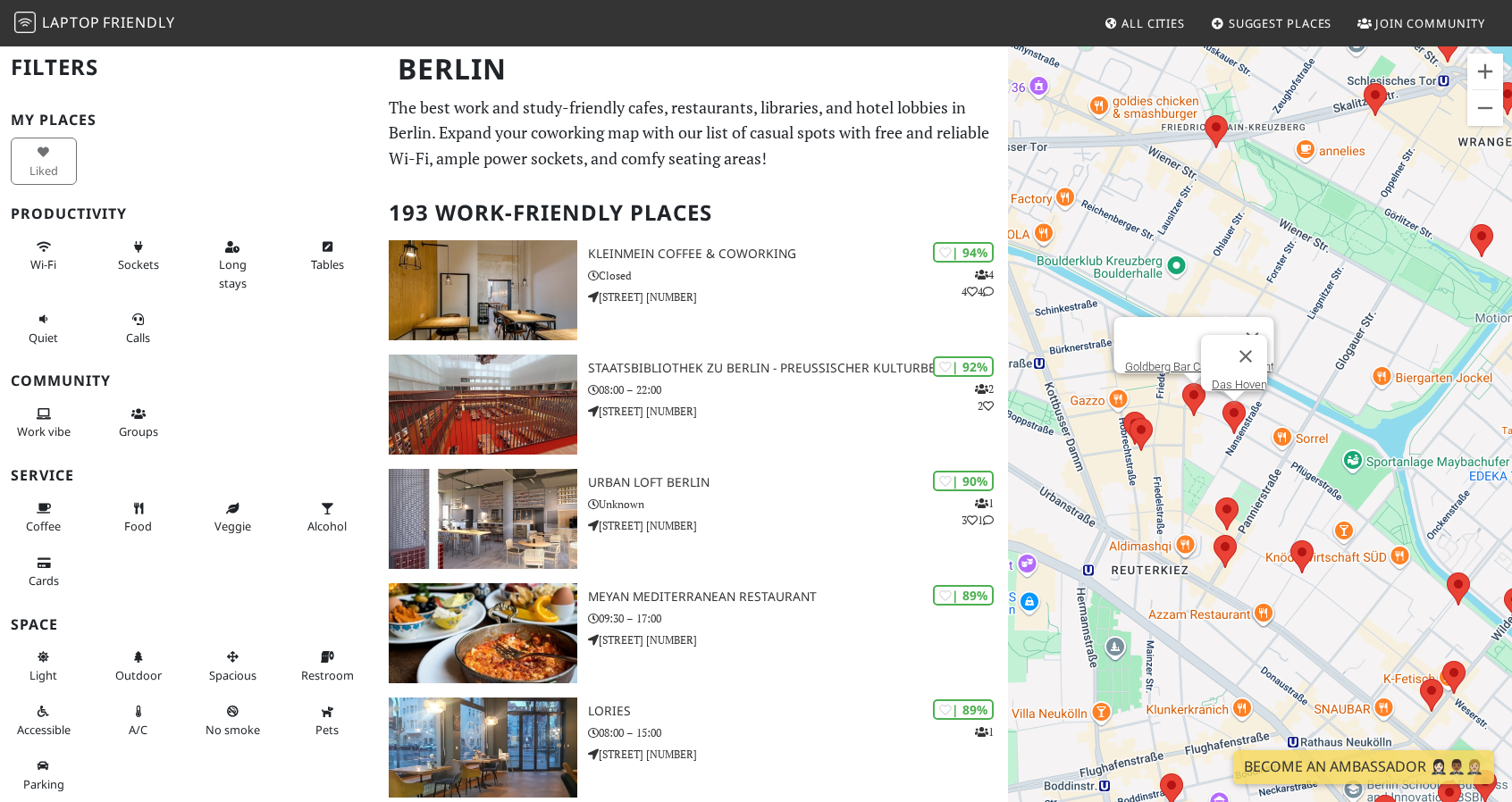 click at bounding box center (1194, 399) 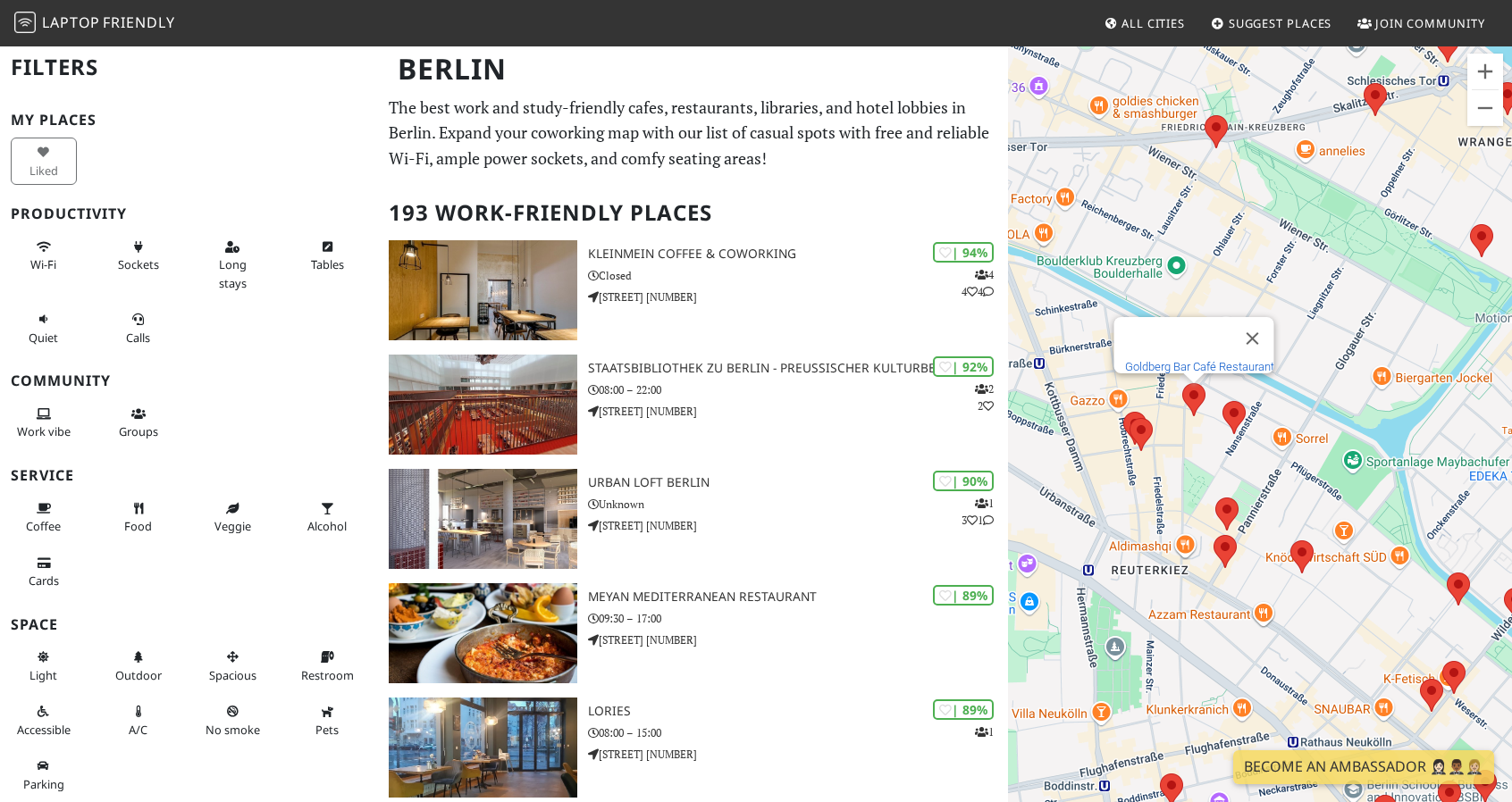 click on "Goldberg Bar Café Restaurant" at bounding box center [1199, 366] 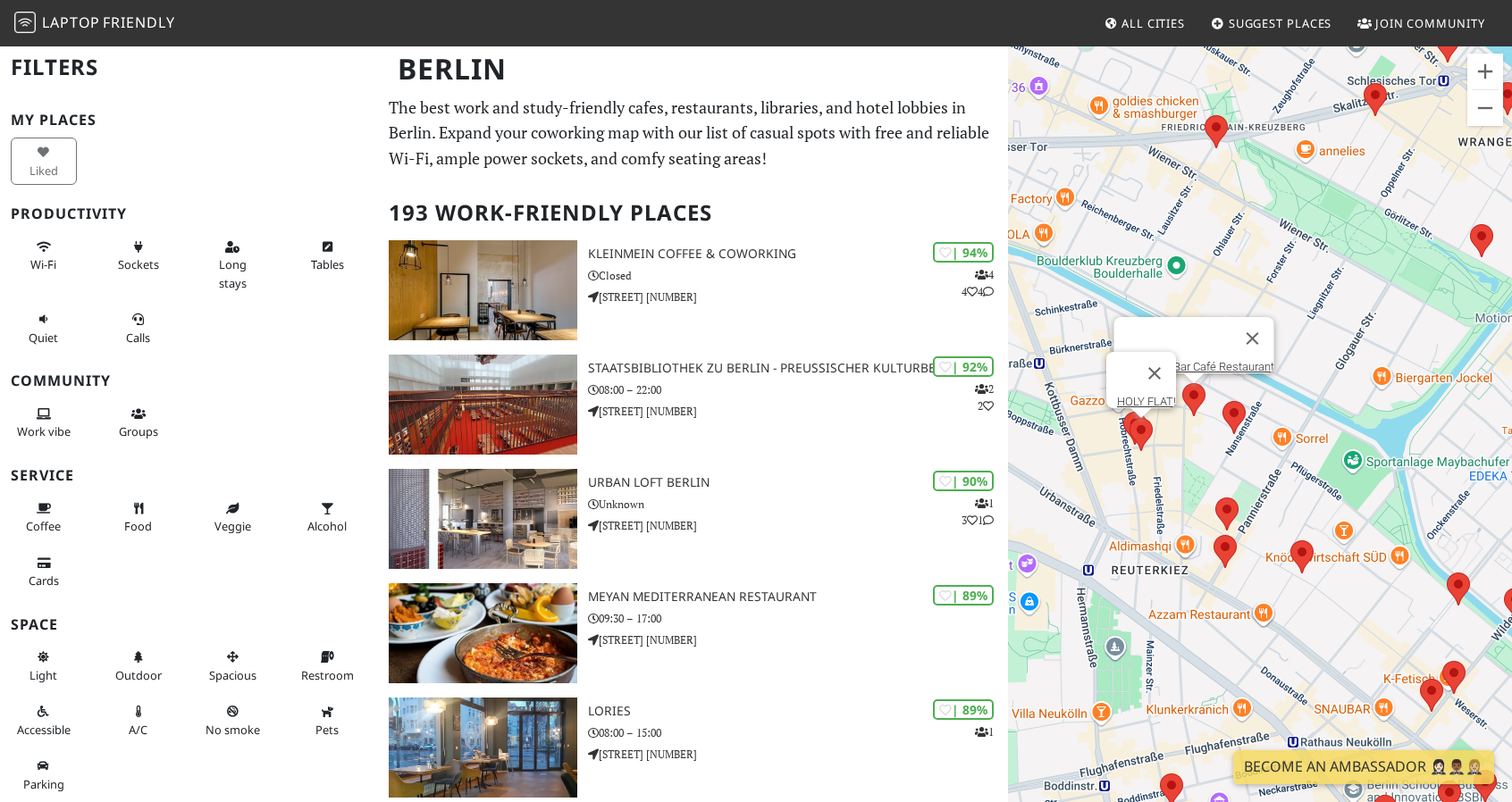 click at bounding box center [1141, 434] 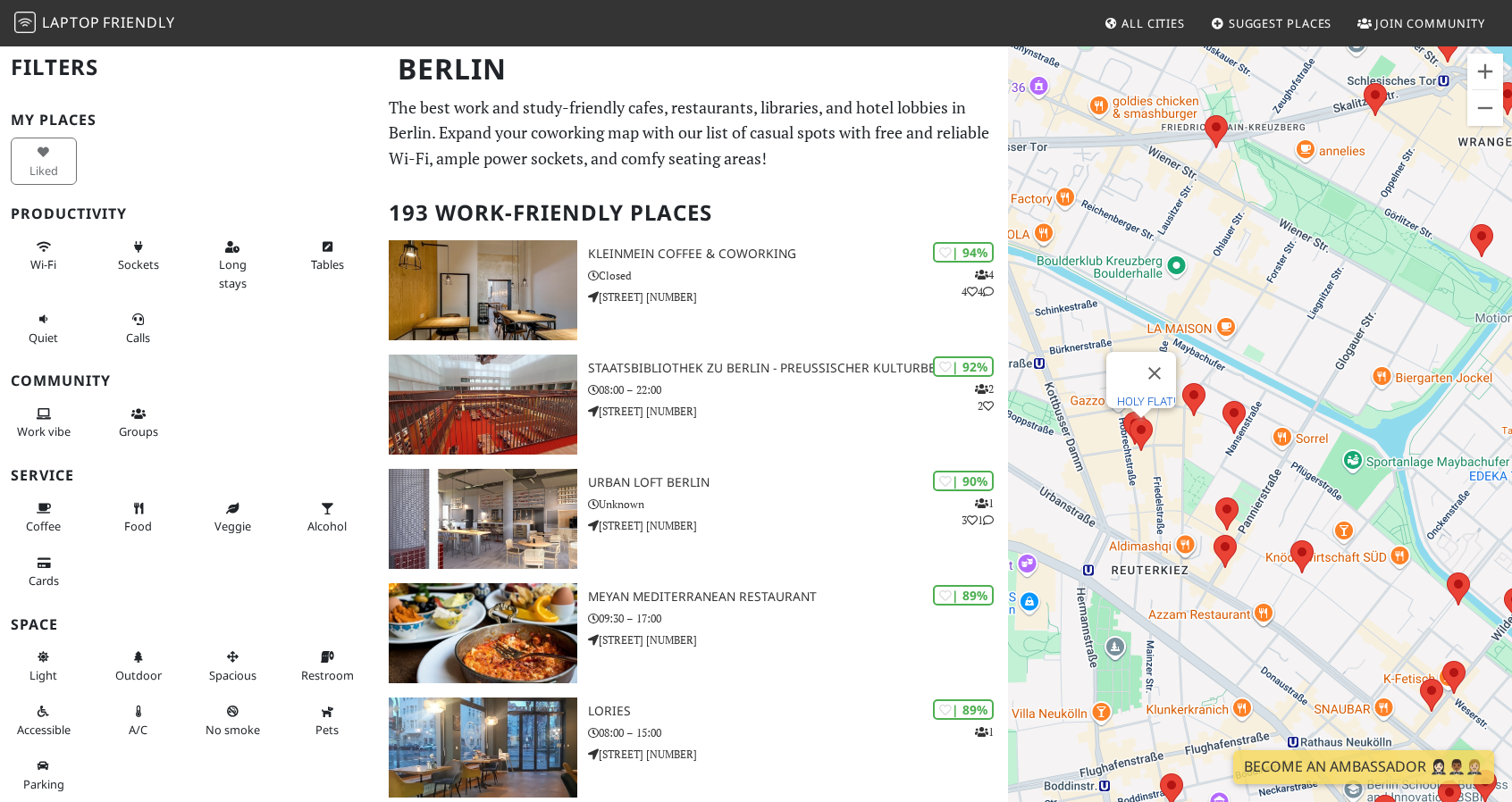 click on "HOLY FLAT!" at bounding box center [1147, 401] 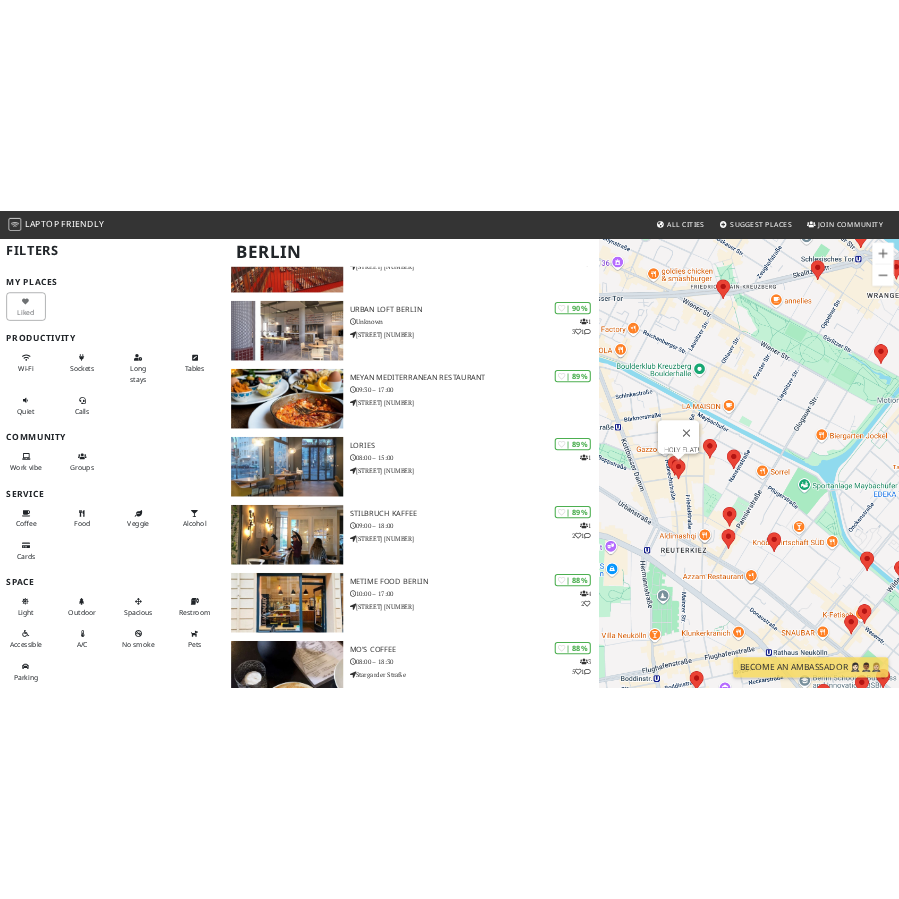 scroll, scrollTop: 357, scrollLeft: 0, axis: vertical 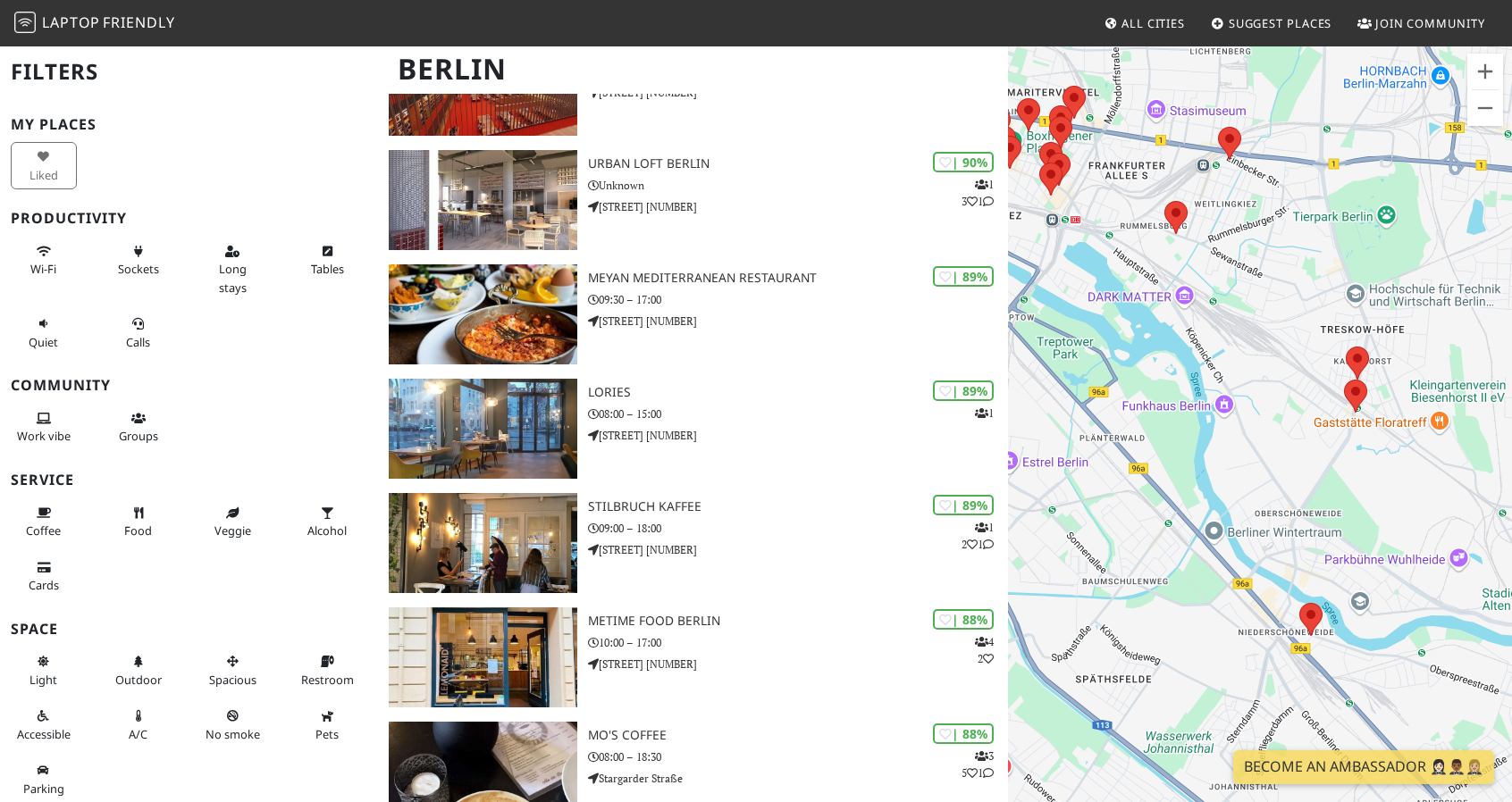 drag, startPoint x: 1192, startPoint y: 606, endPoint x: 1071, endPoint y: 527, distance: 144.50606 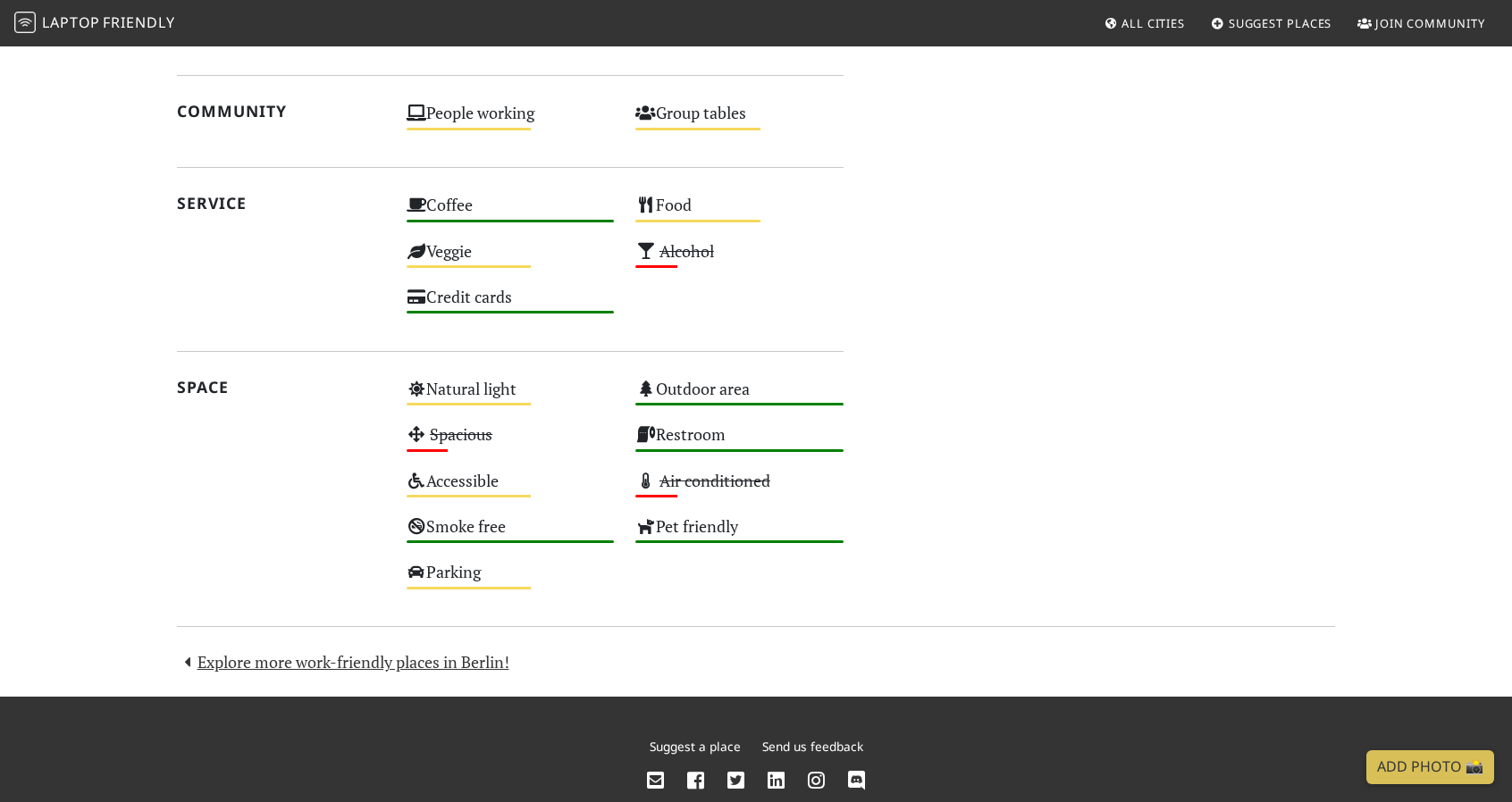 scroll, scrollTop: 1100, scrollLeft: 0, axis: vertical 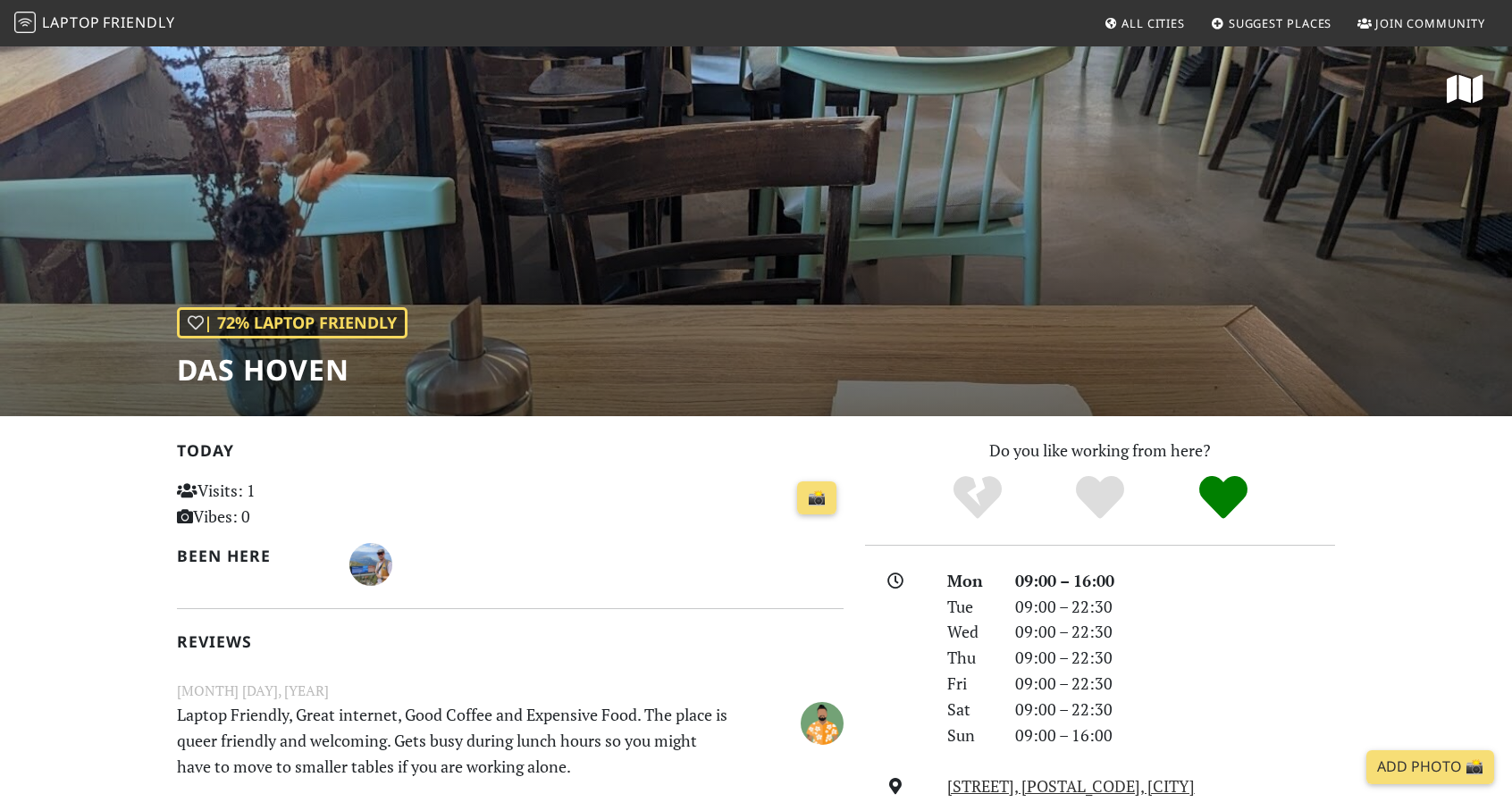 click on "| 72% Laptop Friendly
Das Hoven" at bounding box center (756, 230) 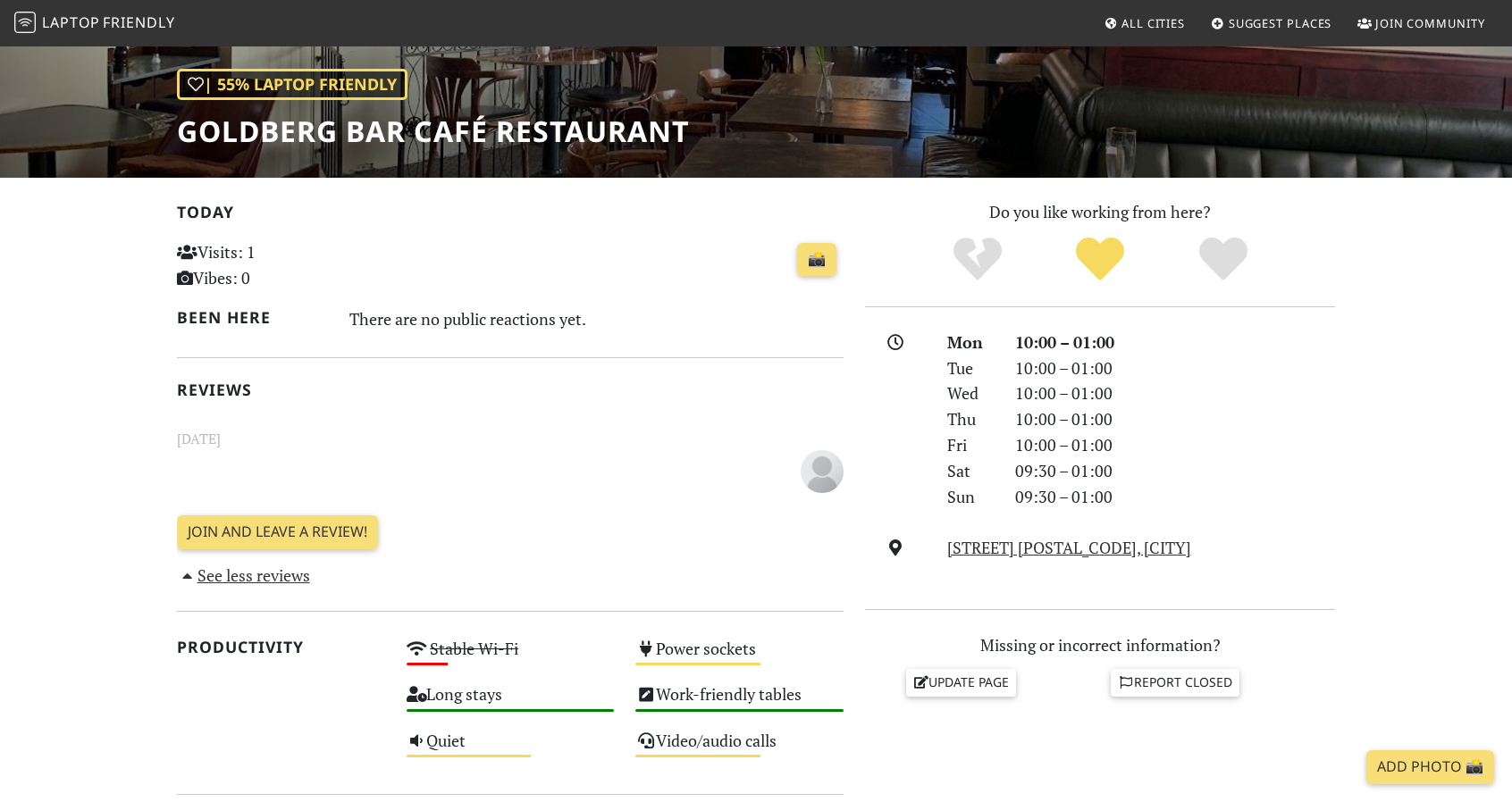 scroll, scrollTop: 406, scrollLeft: 0, axis: vertical 